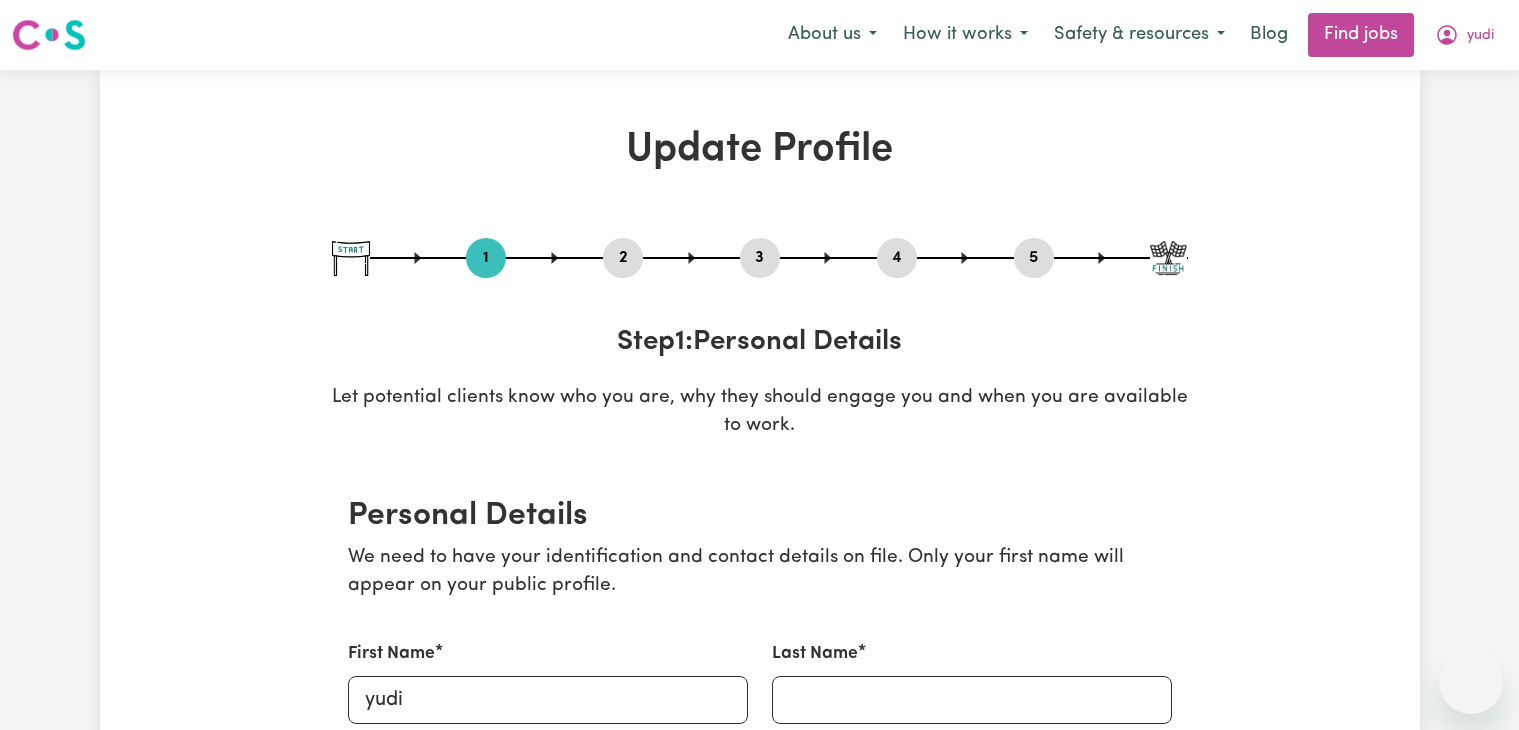select on "Studying a healthcare related degree or qualification" 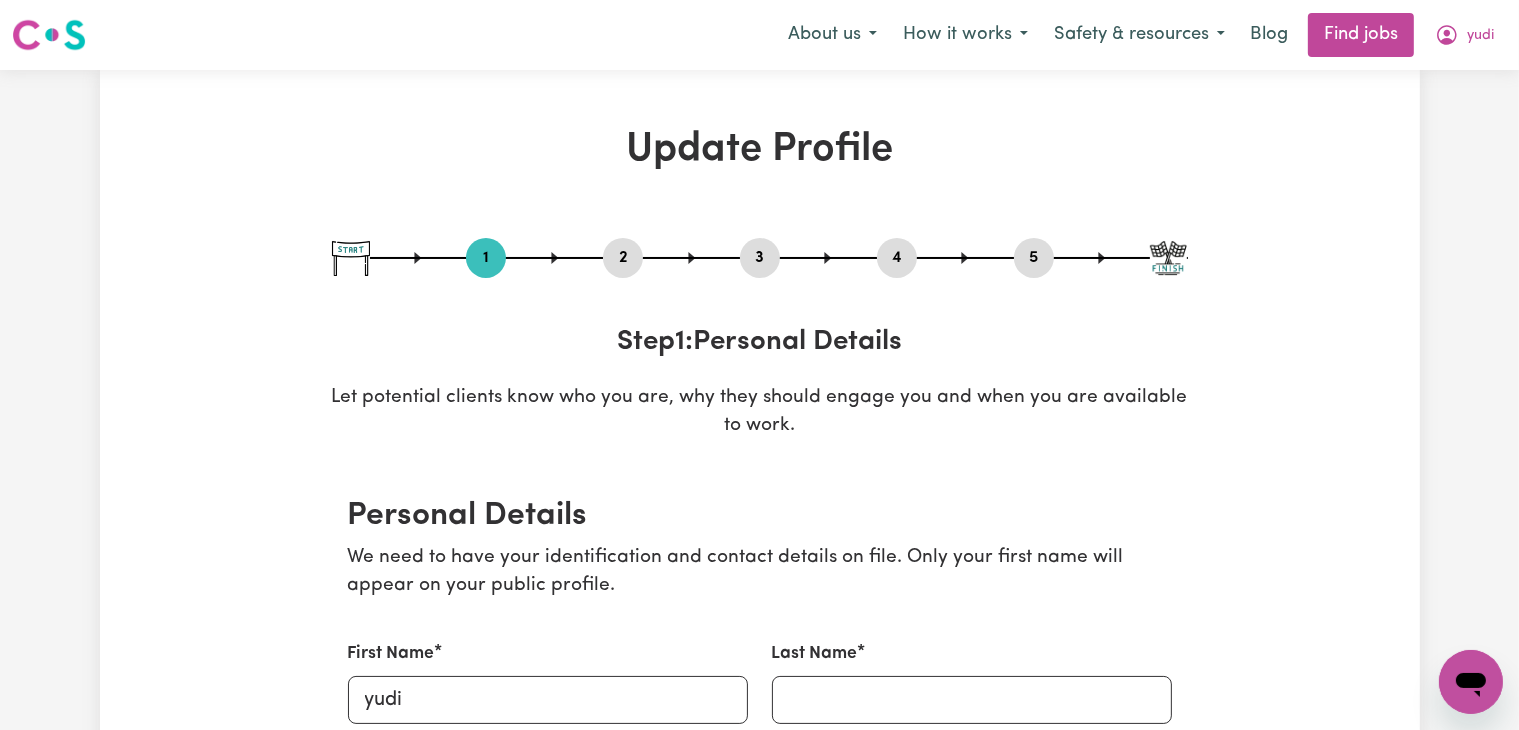 scroll, scrollTop: 0, scrollLeft: 0, axis: both 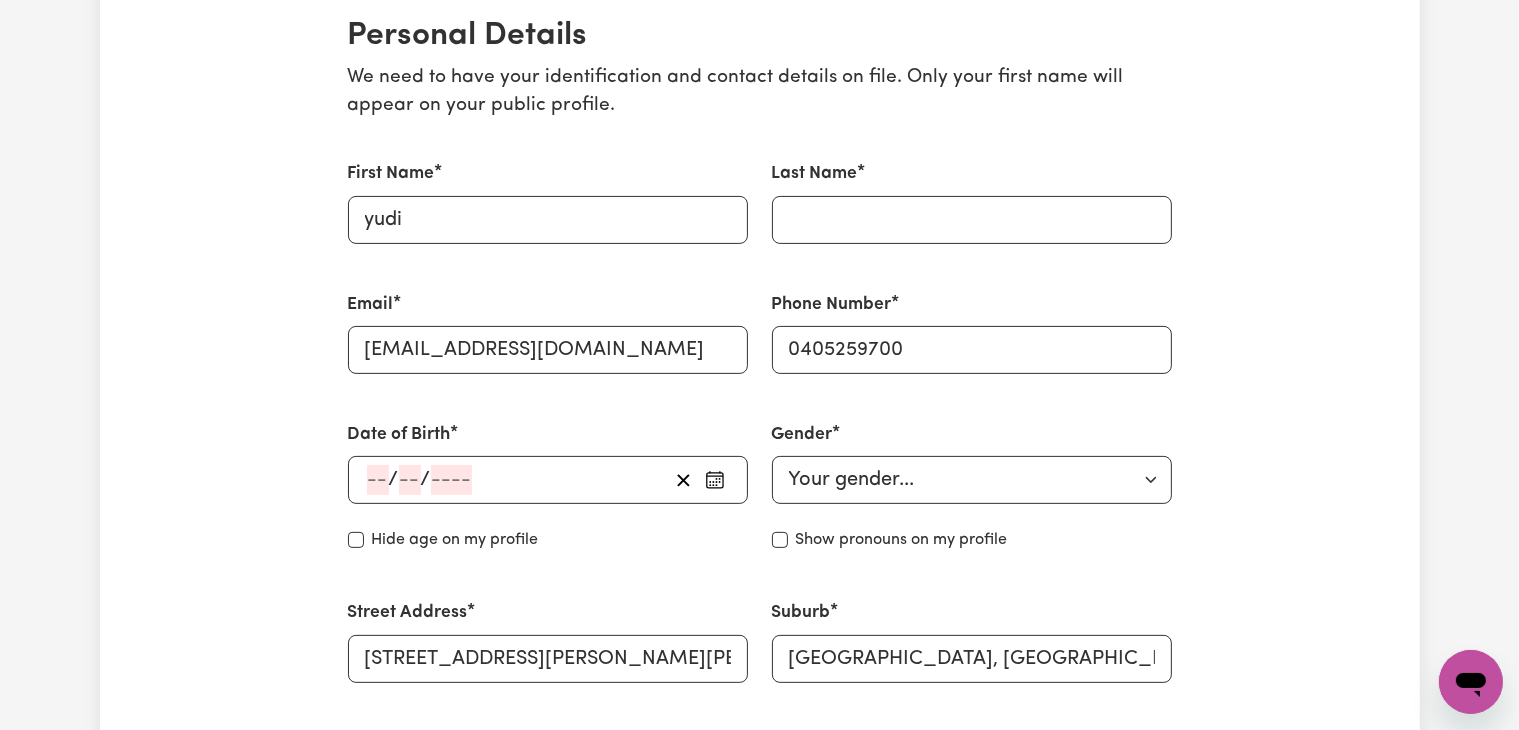 click 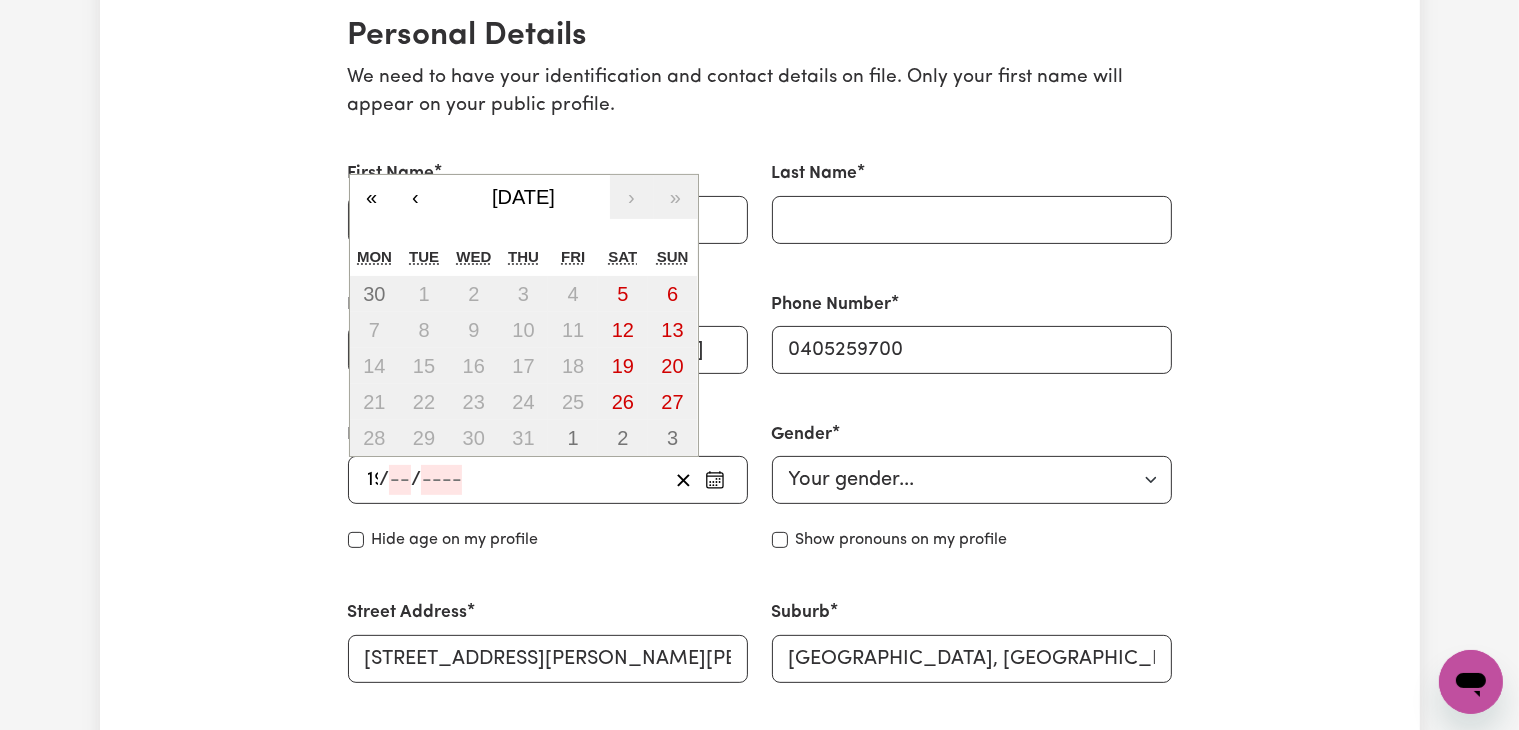 type on "19" 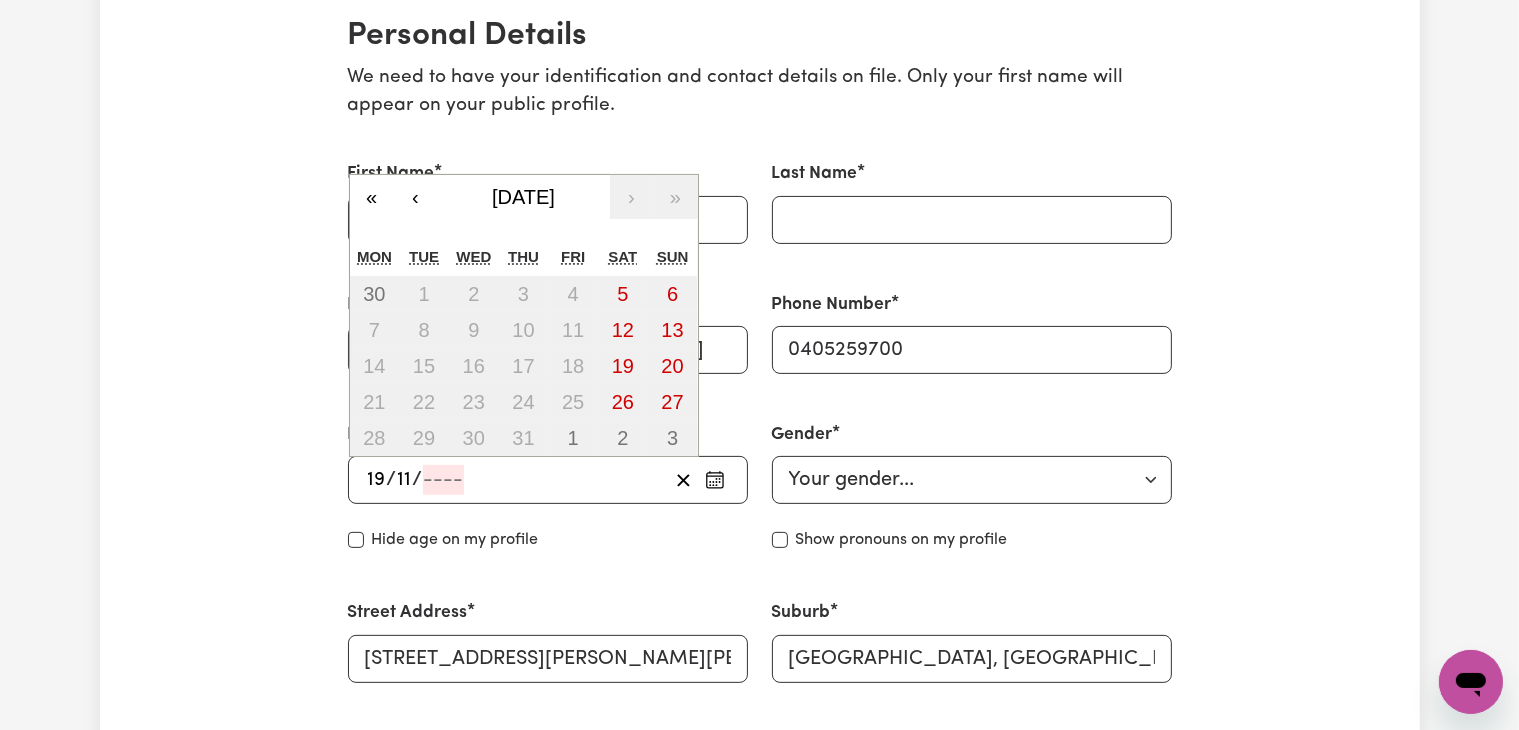 type on "11" 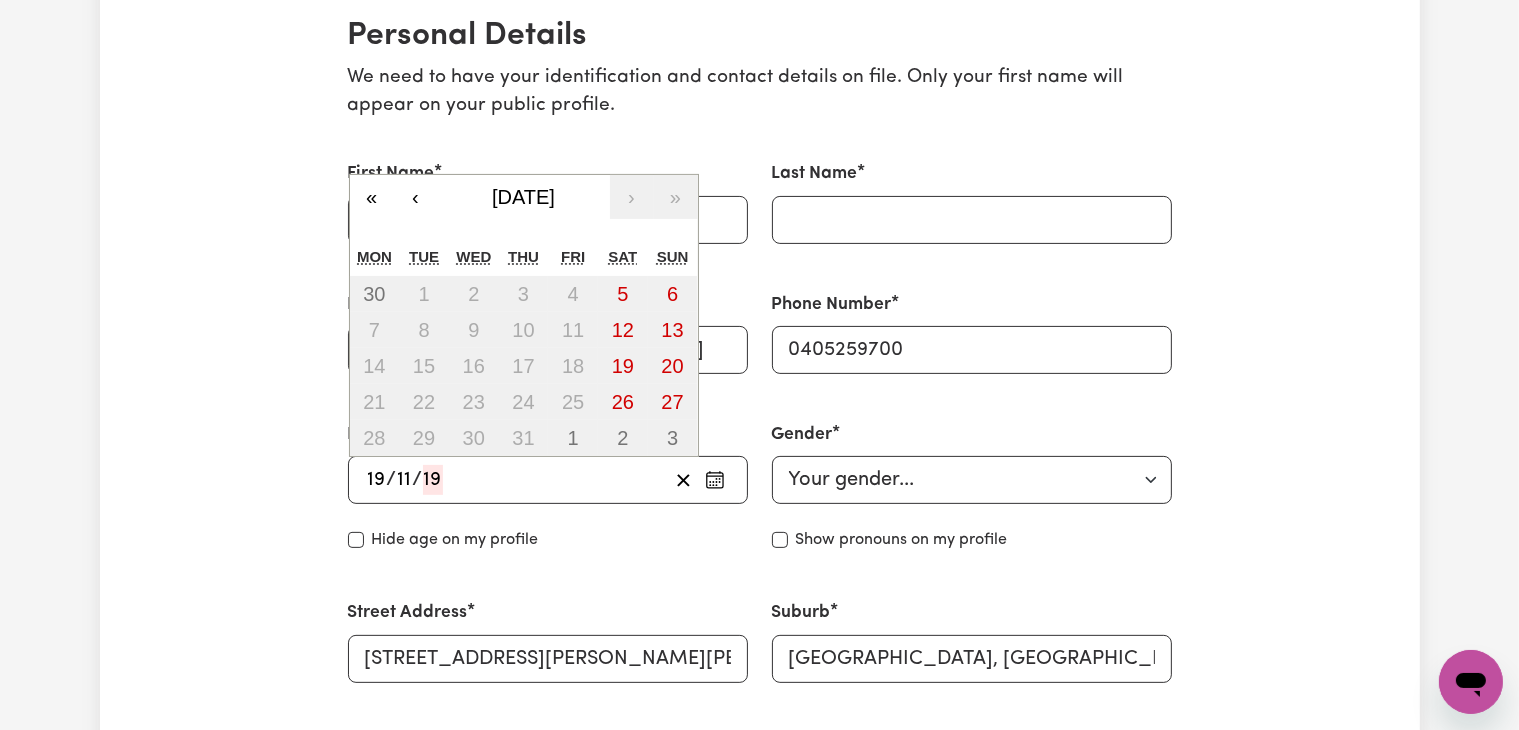 type on "199" 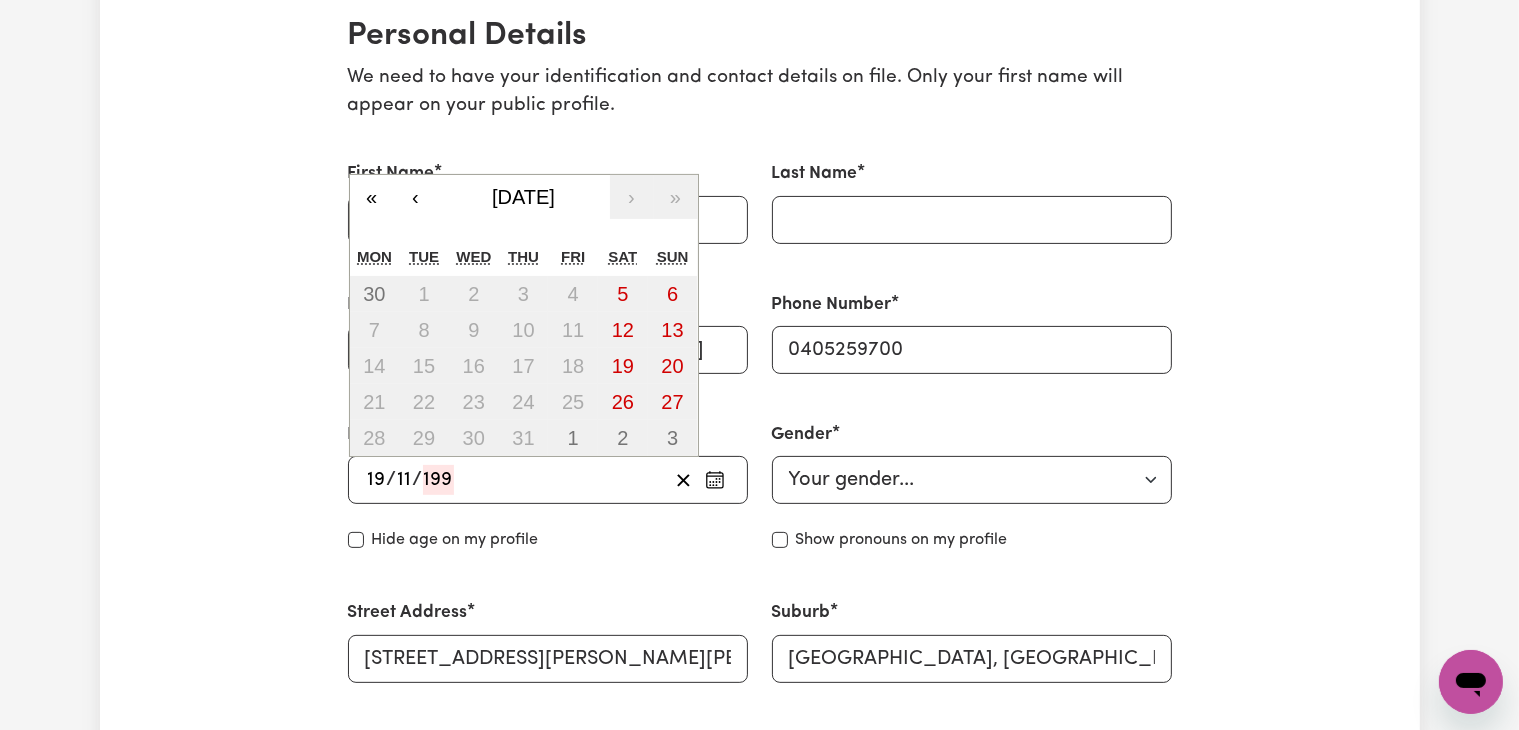 type on "1999-11-19" 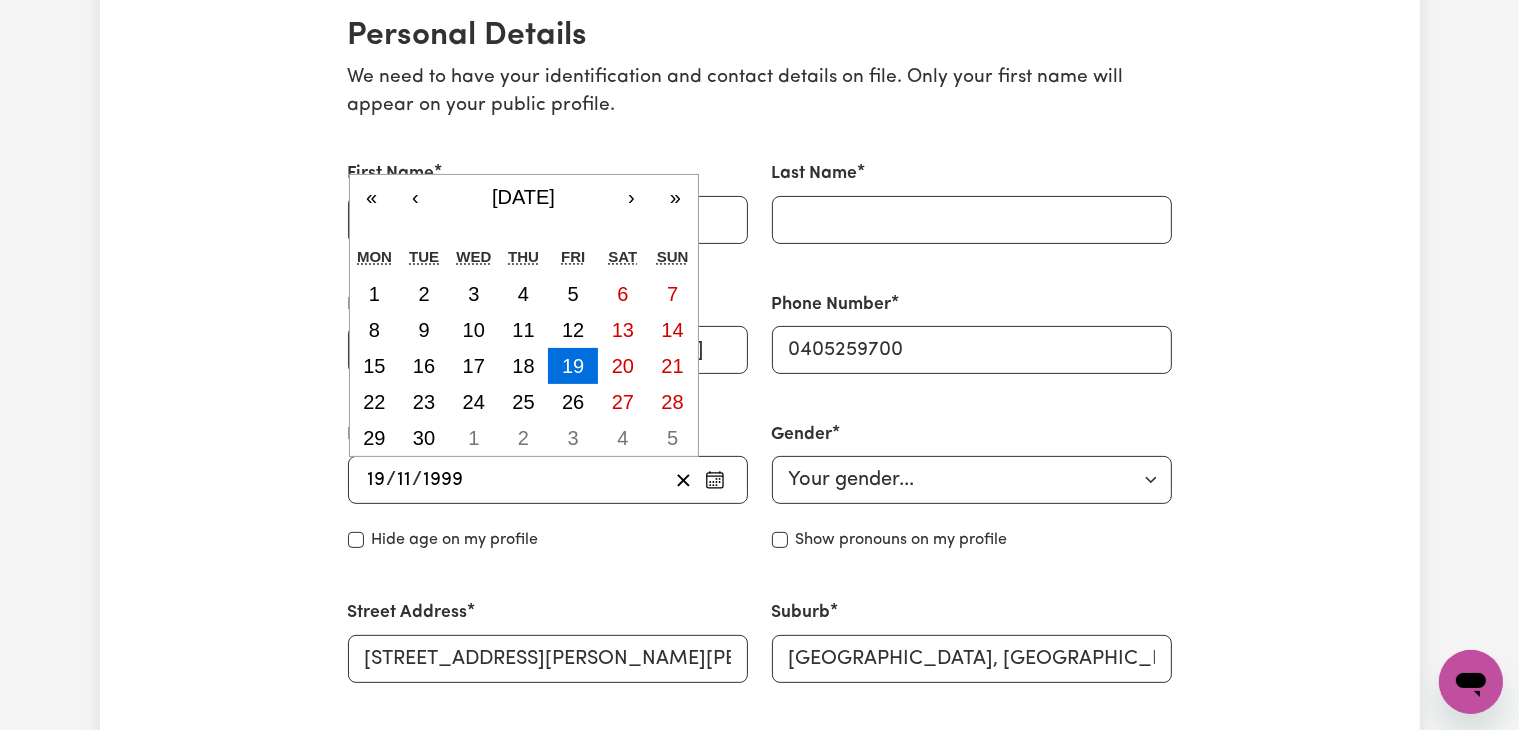 type on "1999" 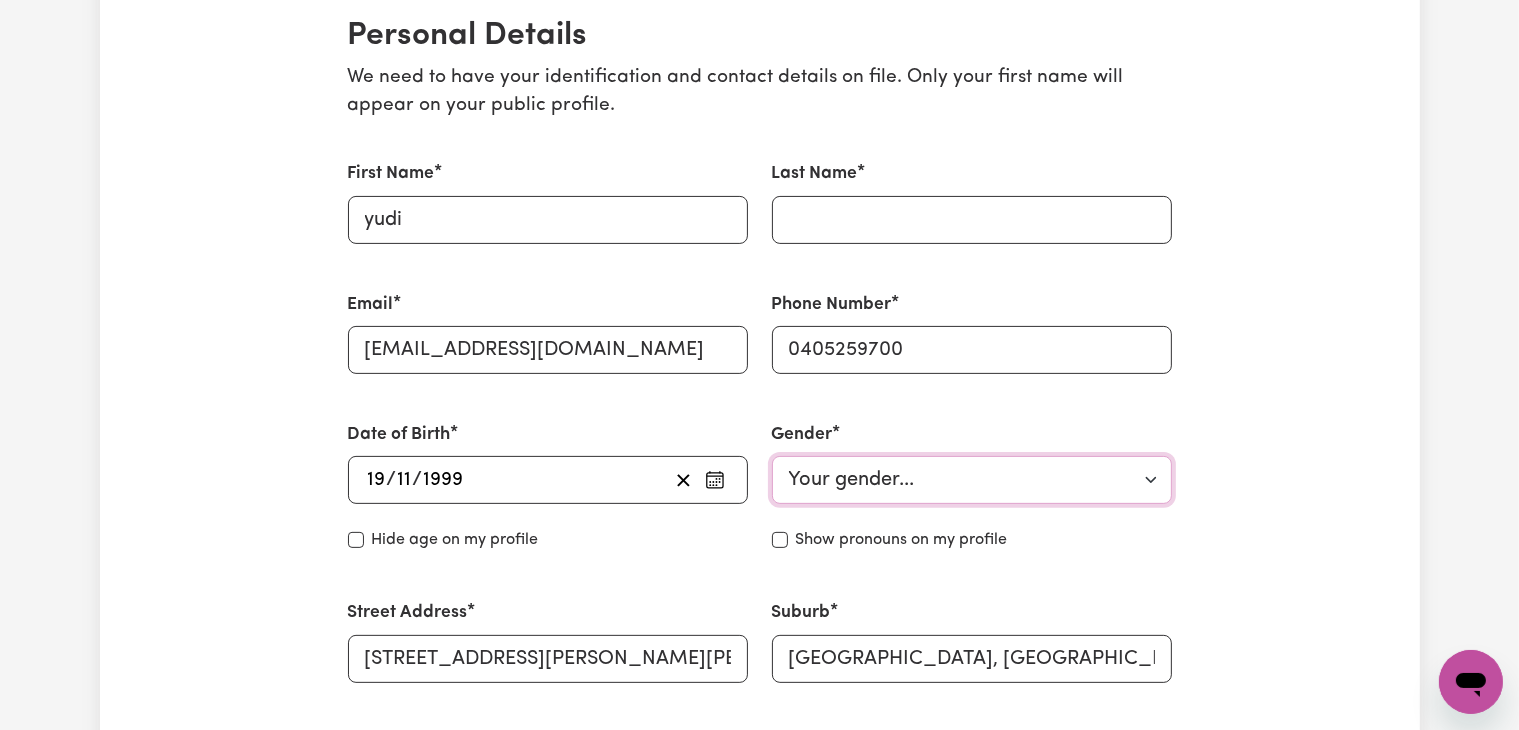 click on "Your gender... Female Male Non-binary Other Prefer not to say" at bounding box center (972, 480) 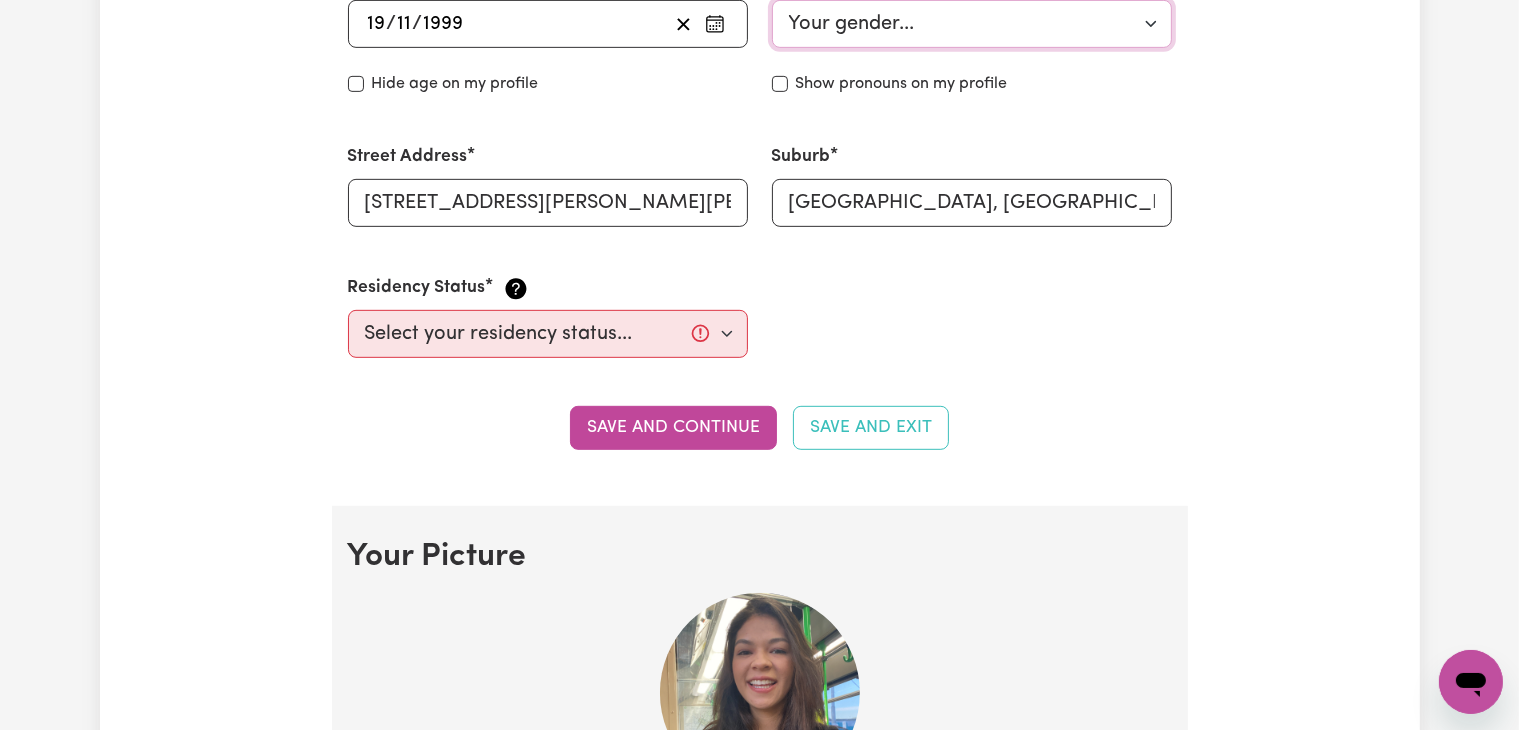scroll, scrollTop: 944, scrollLeft: 0, axis: vertical 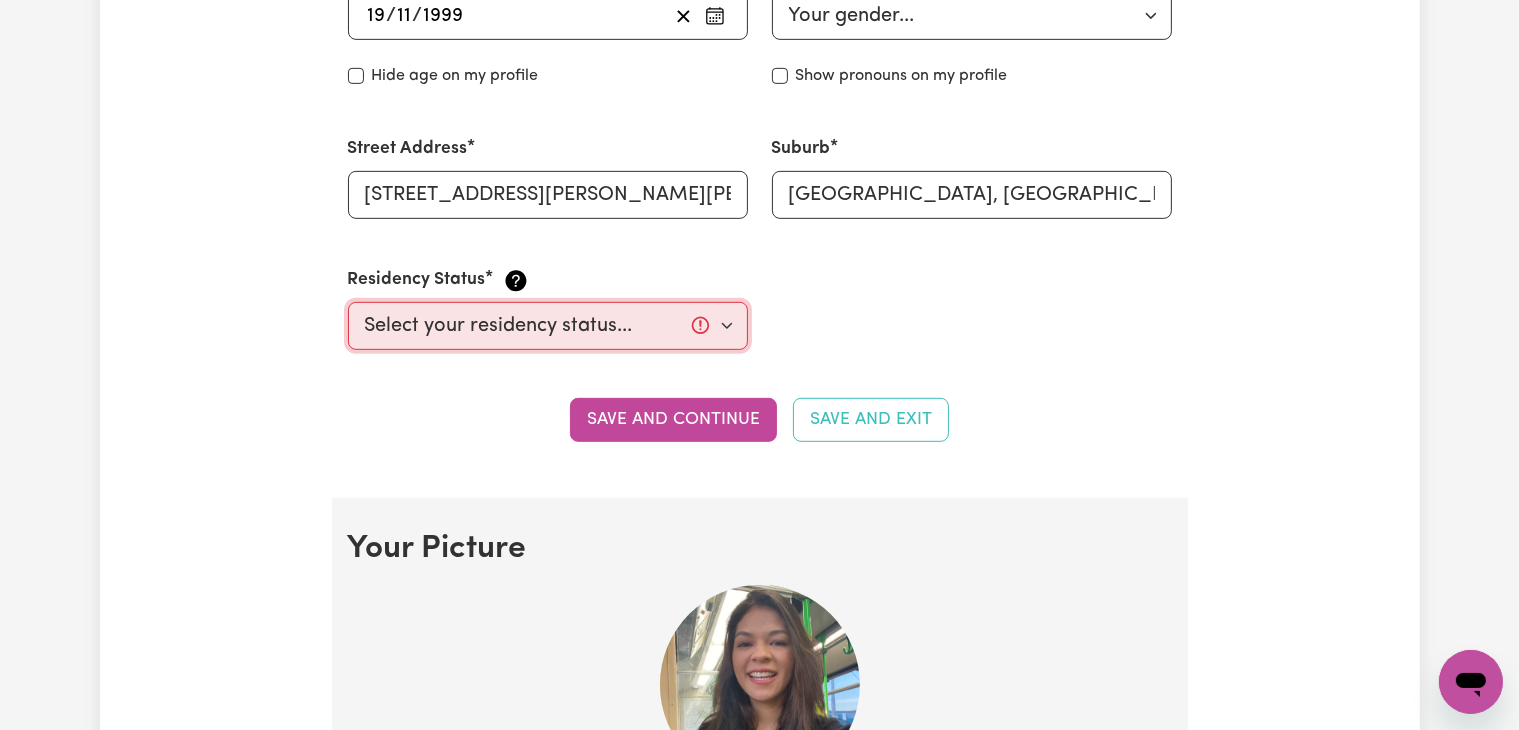 click on "Select your residency status... Australian citizen Australian PR Temporary Work Visa Student Visa" at bounding box center (548, 326) 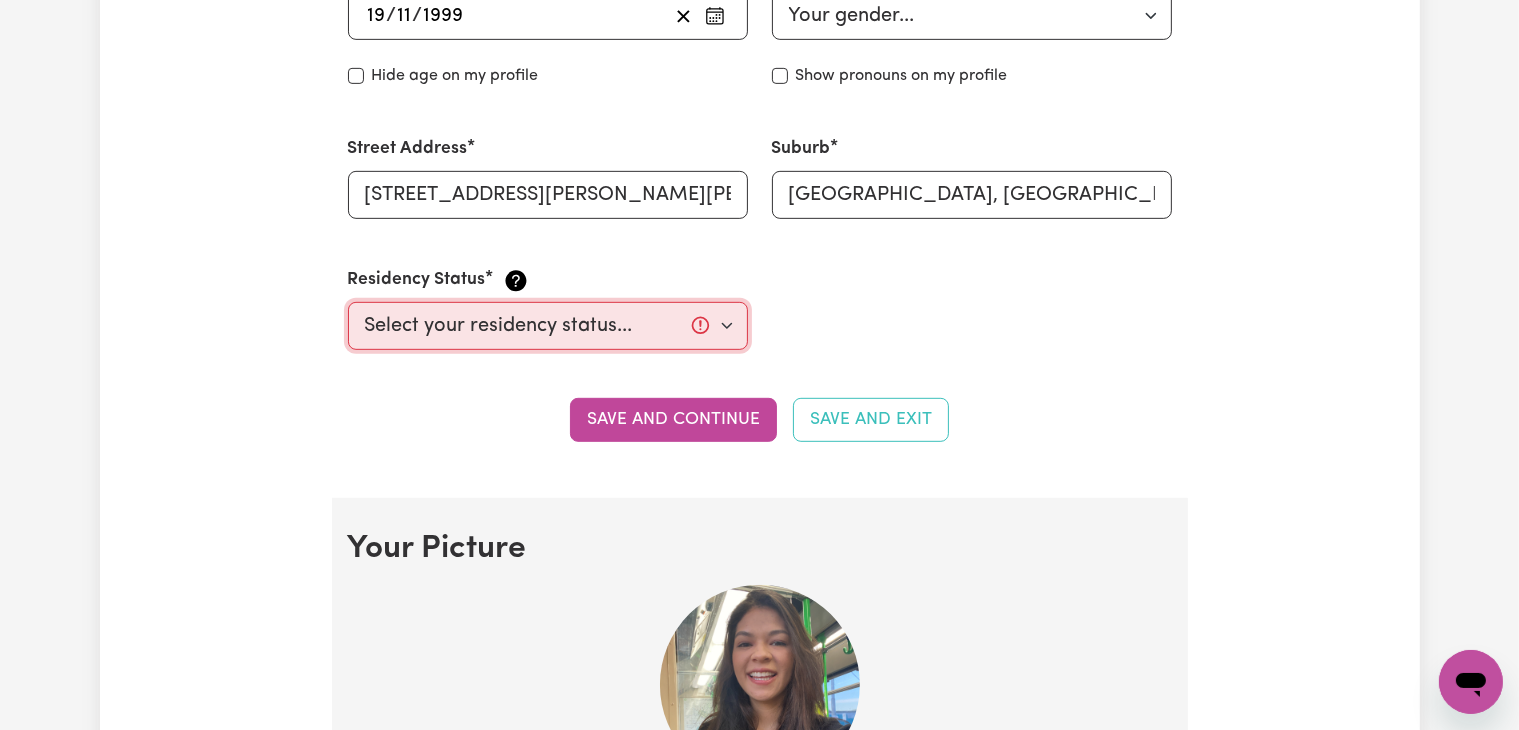select on "Student Visa" 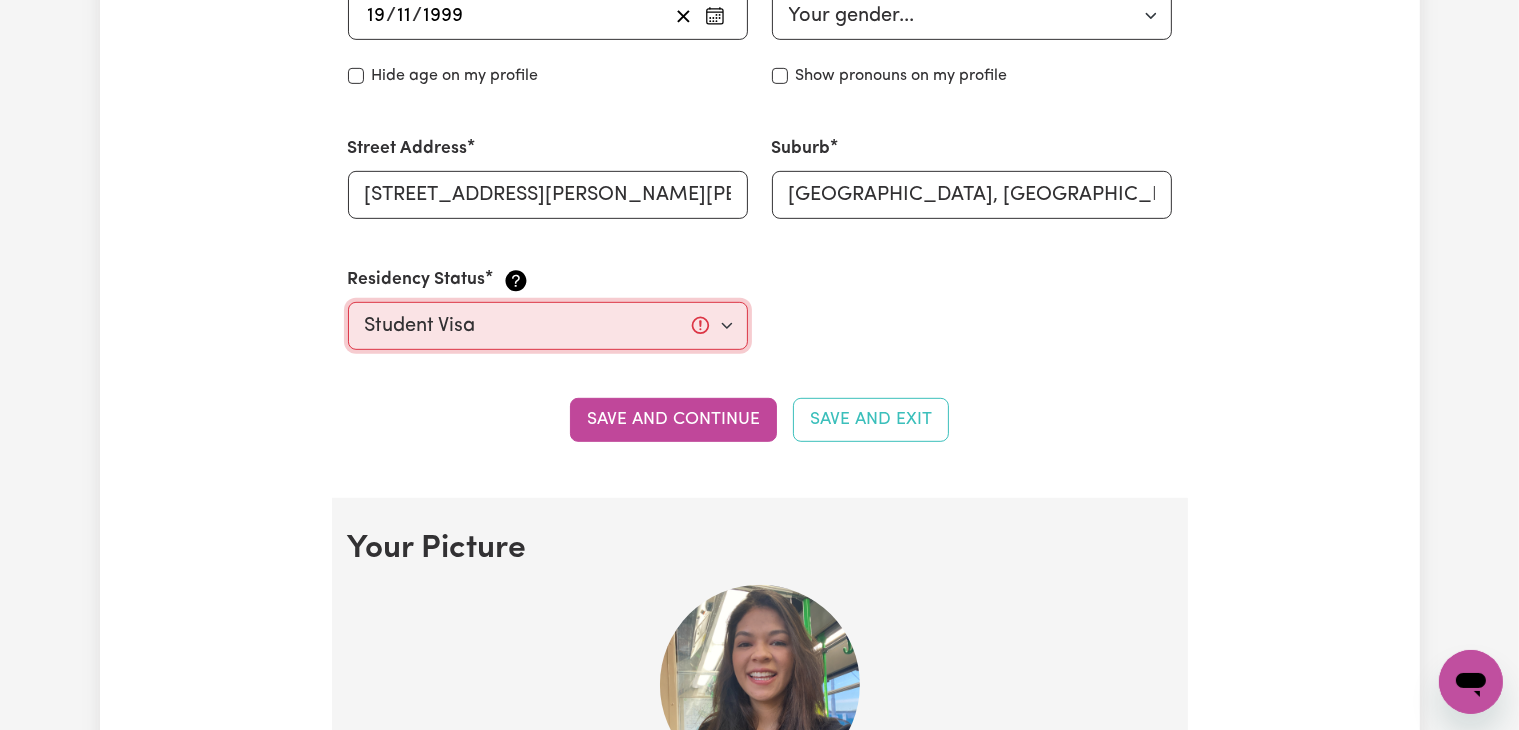 click on "Select your residency status... Australian citizen Australian PR Temporary Work Visa Student Visa" at bounding box center [548, 326] 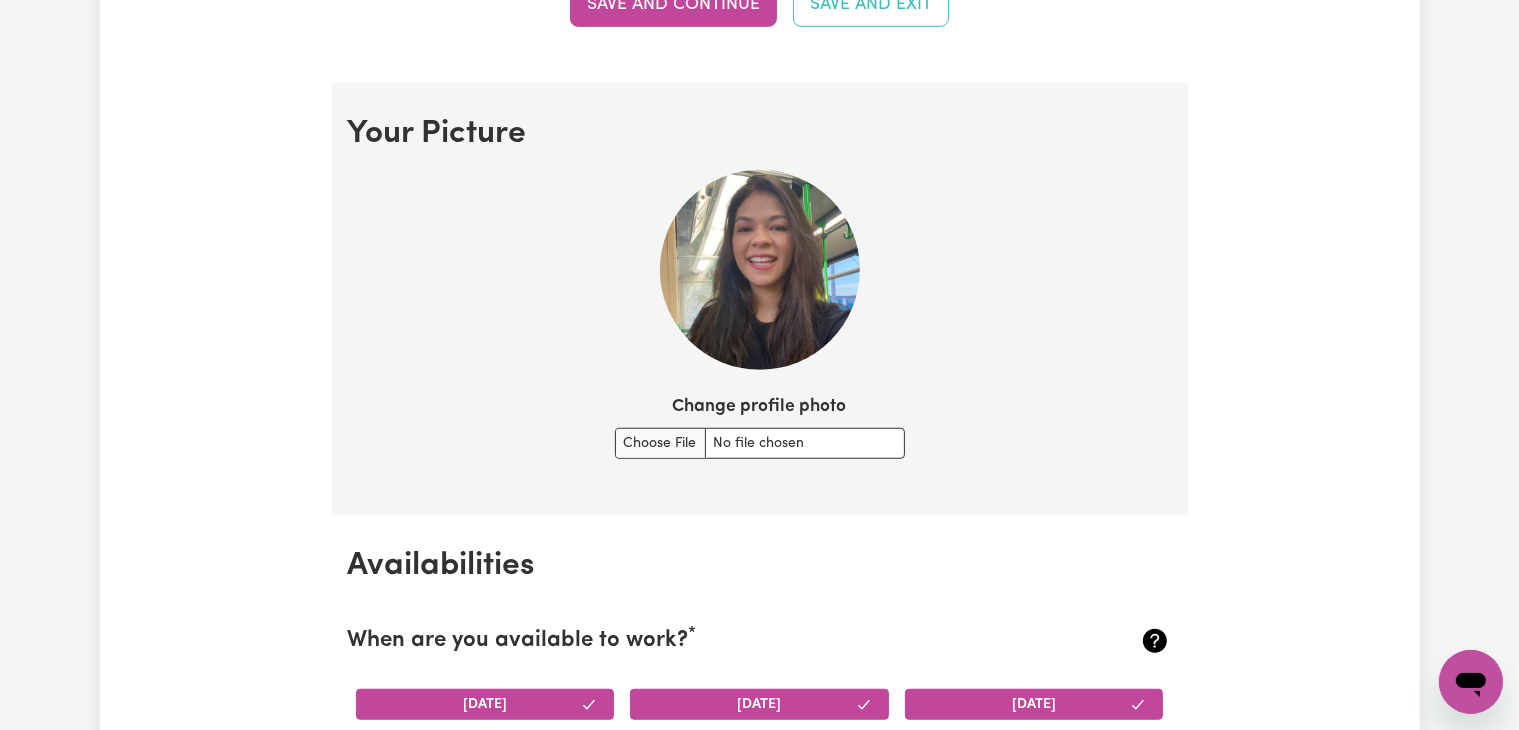 scroll, scrollTop: 1408, scrollLeft: 0, axis: vertical 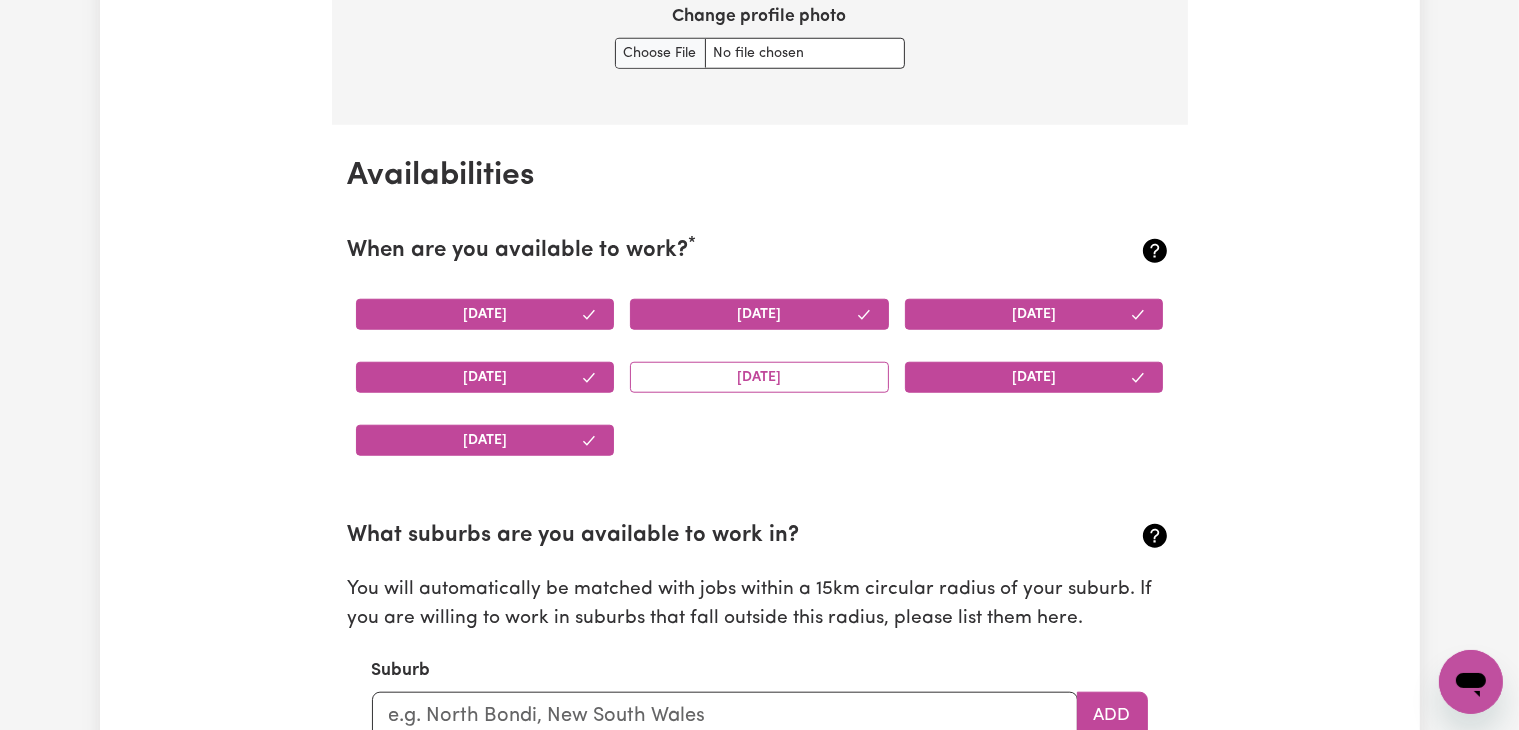 click on "[DATE]" at bounding box center [759, 377] 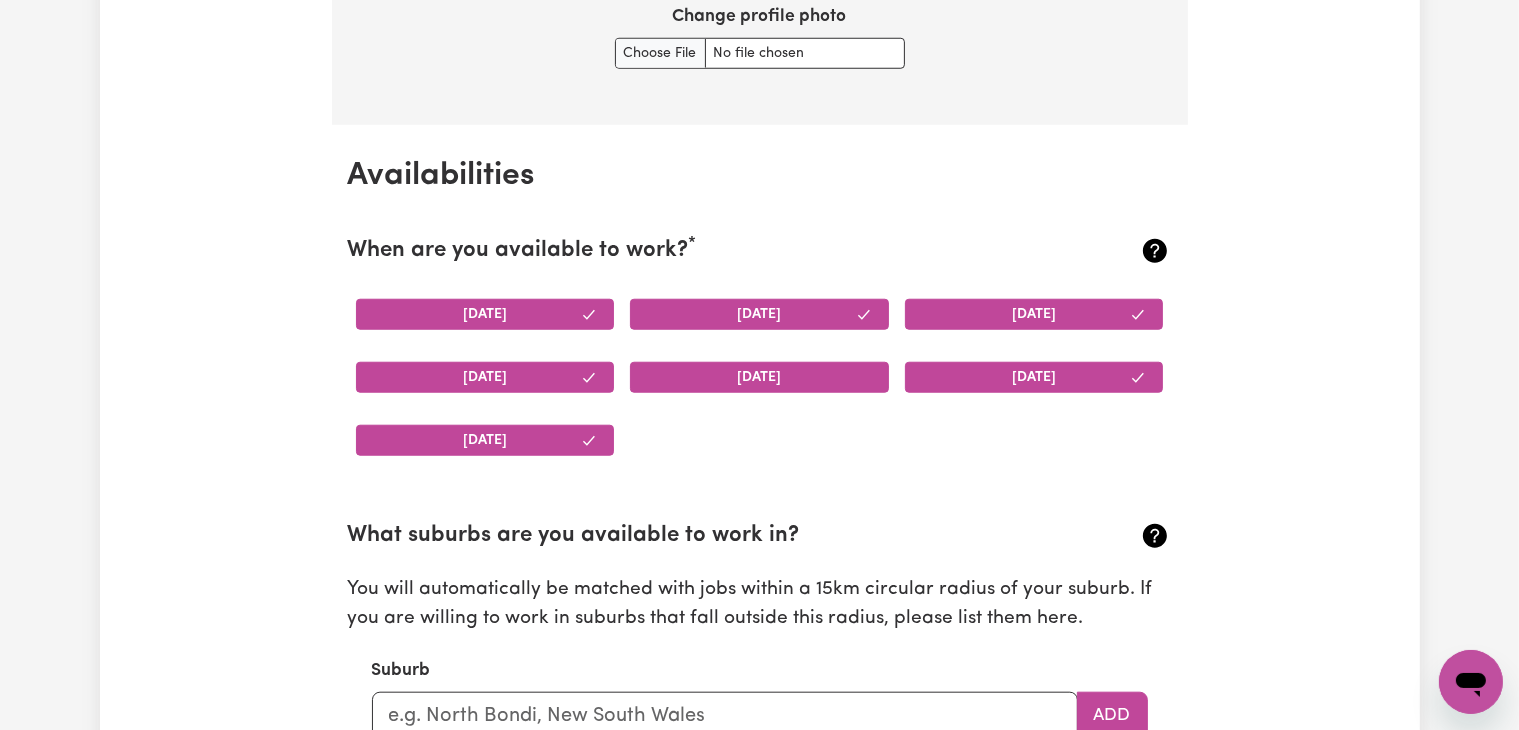 click on "[DATE]" at bounding box center [759, 377] 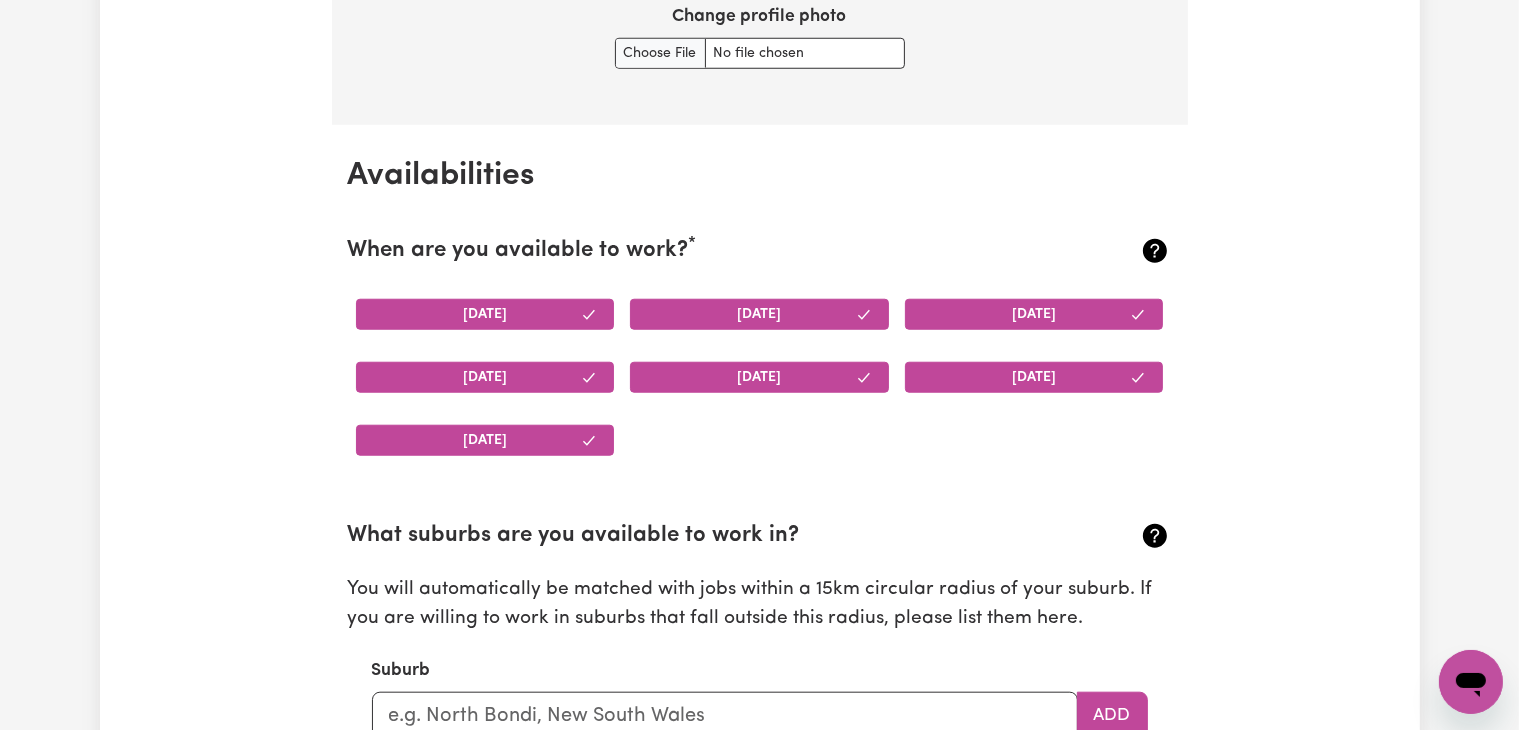 click on "[DATE]" at bounding box center [485, 377] 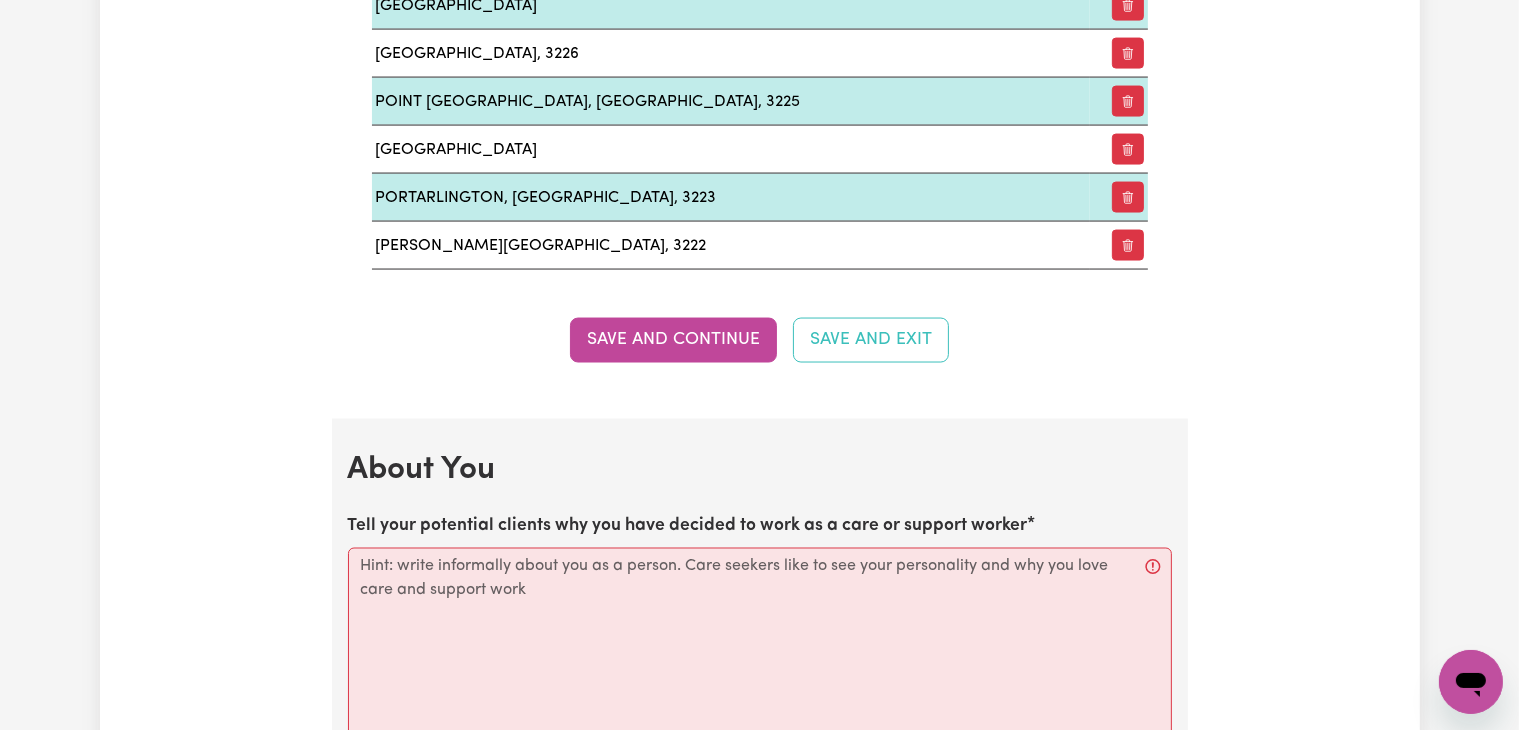 scroll, scrollTop: 3284, scrollLeft: 0, axis: vertical 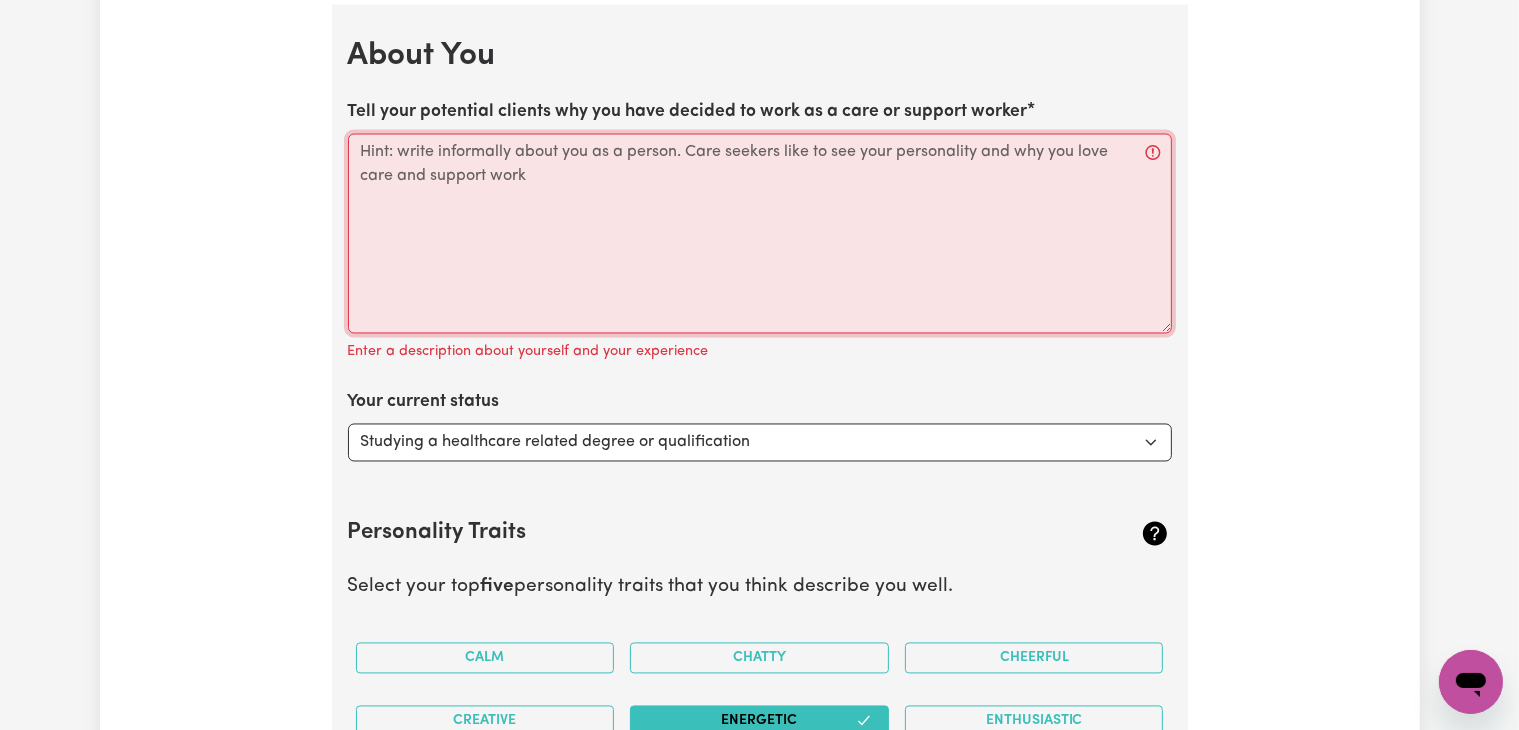 click on "Tell your potential clients why you have decided to work as a care or support worker" at bounding box center [760, 234] 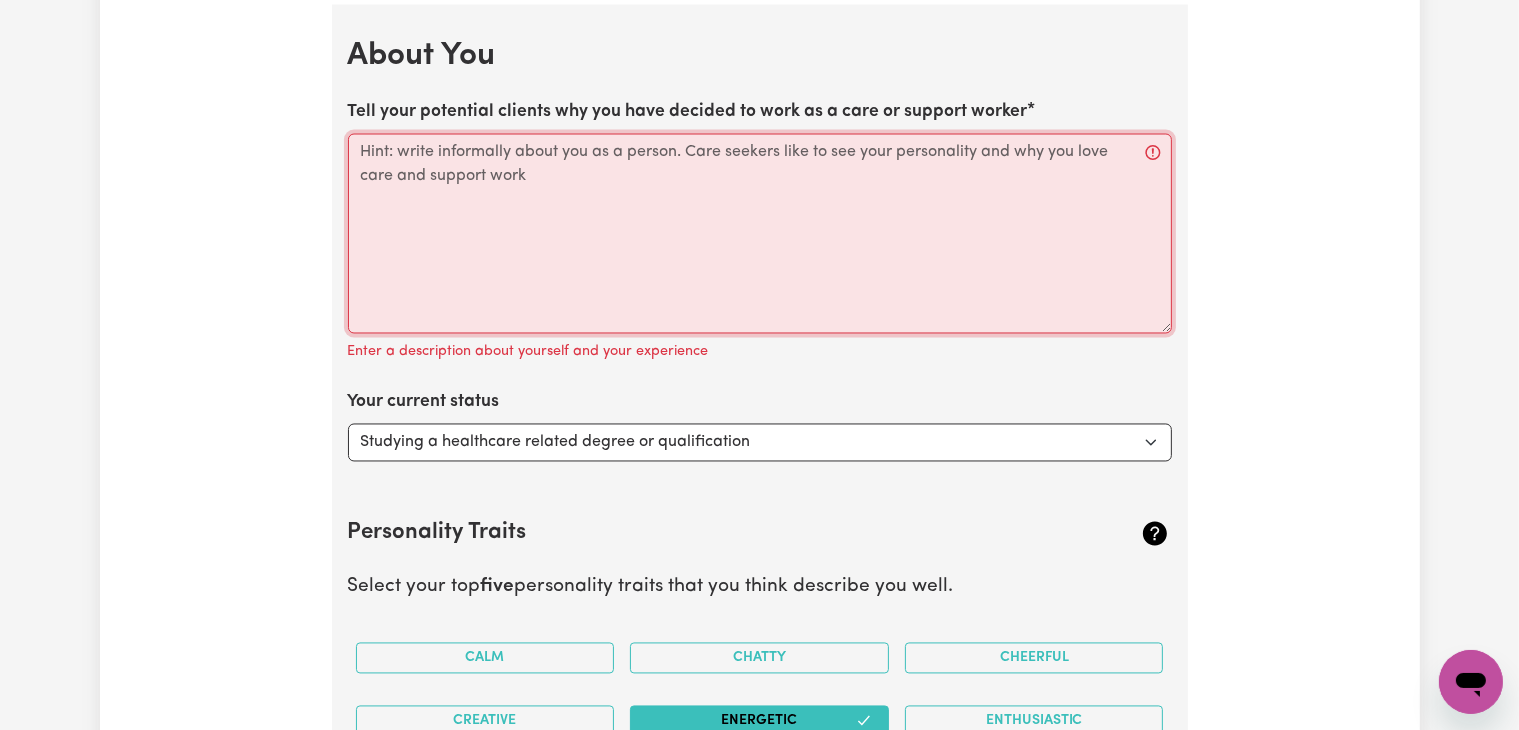 paste on "I decided to work as a support worker because I'm passionate about helping people in need. I have a strong sense of empathy and compassion, and I've been working on improving my skills to provide the best I can to each client. I'm an active but very patient person. I have almost years of experience working in aged care and caring for people with complex disabilities, which has given me sufficient qualifications to become an independent caregiver." 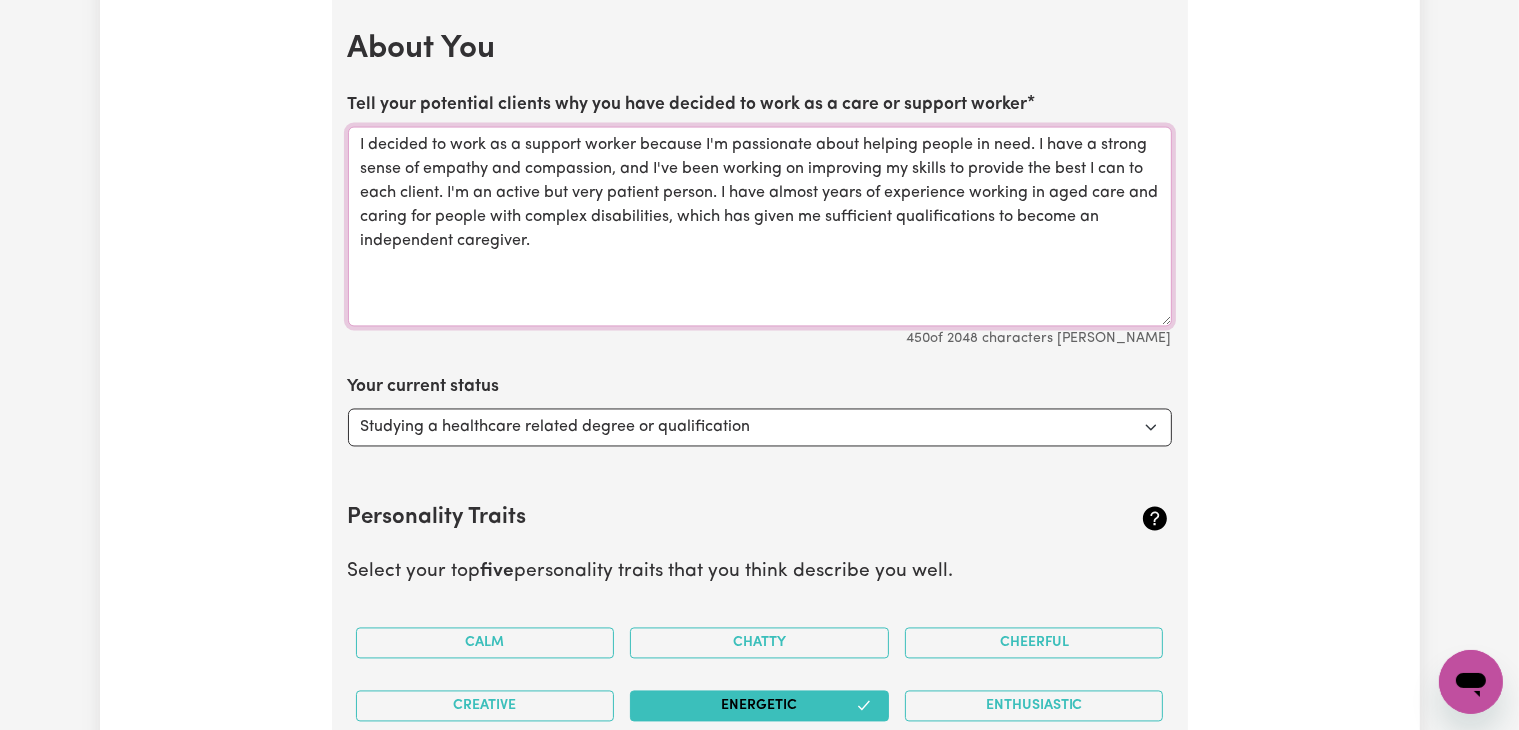 scroll, scrollTop: 3656, scrollLeft: 0, axis: vertical 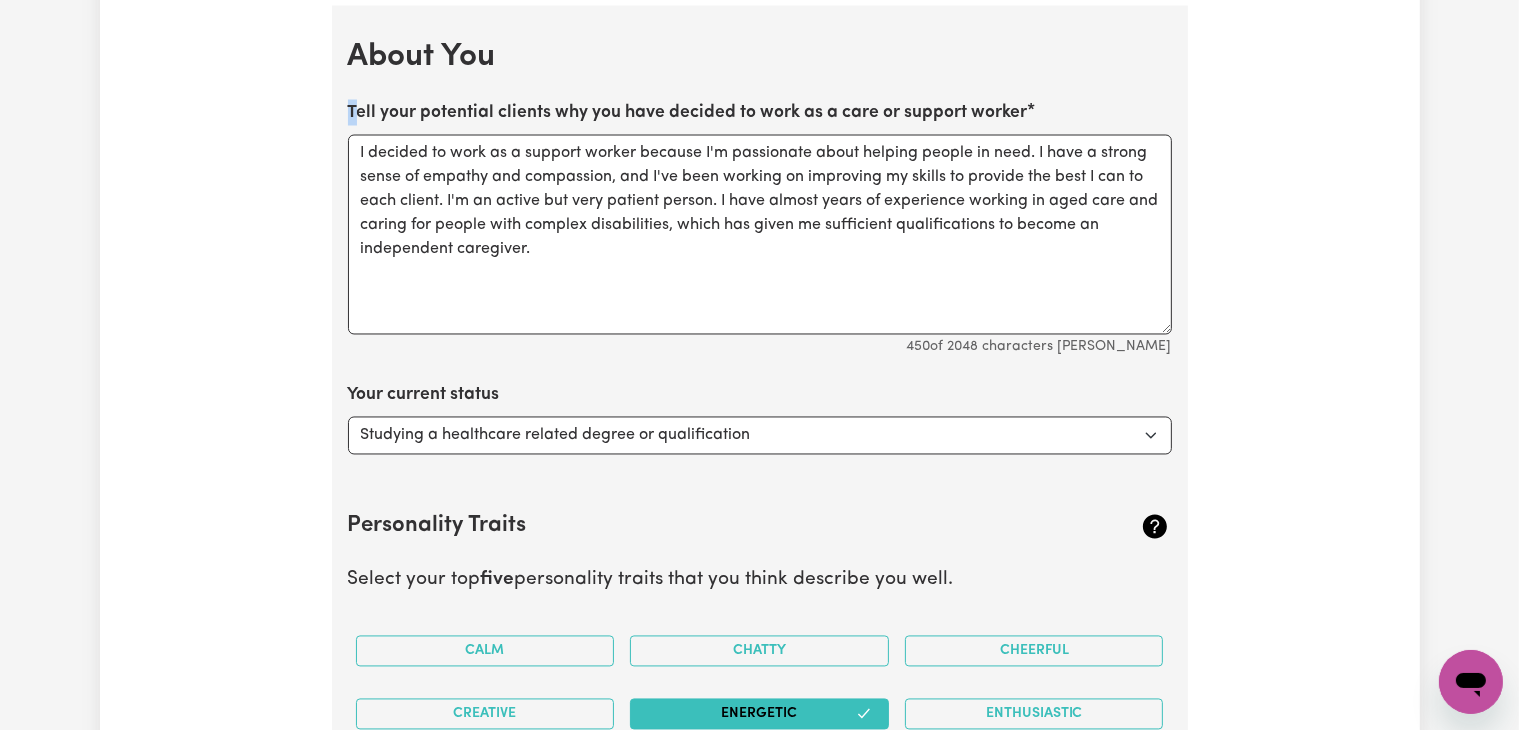 drag, startPoint x: 352, startPoint y: 104, endPoint x: 740, endPoint y: 146, distance: 390.26657 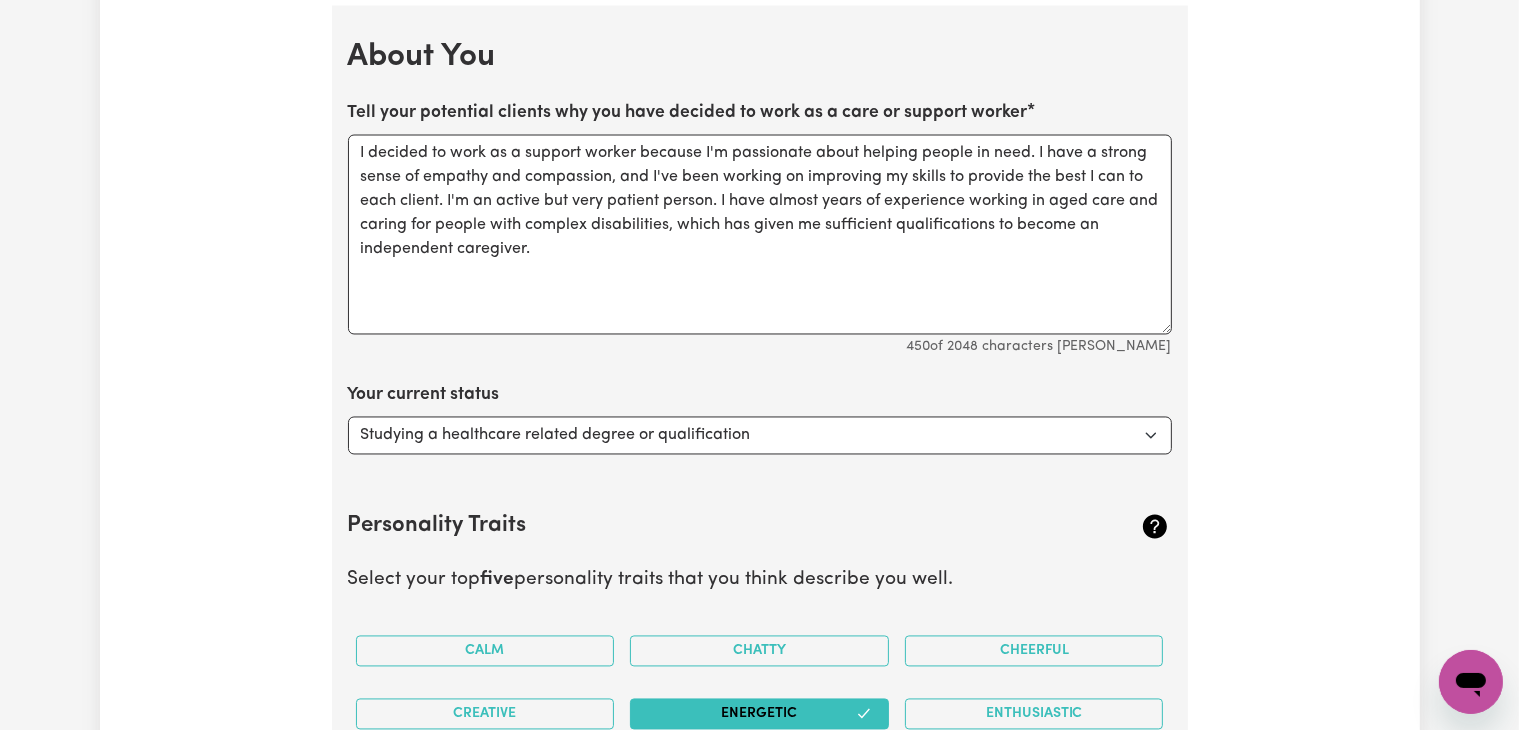 drag, startPoint x: 344, startPoint y: 101, endPoint x: 966, endPoint y: 173, distance: 626.1533 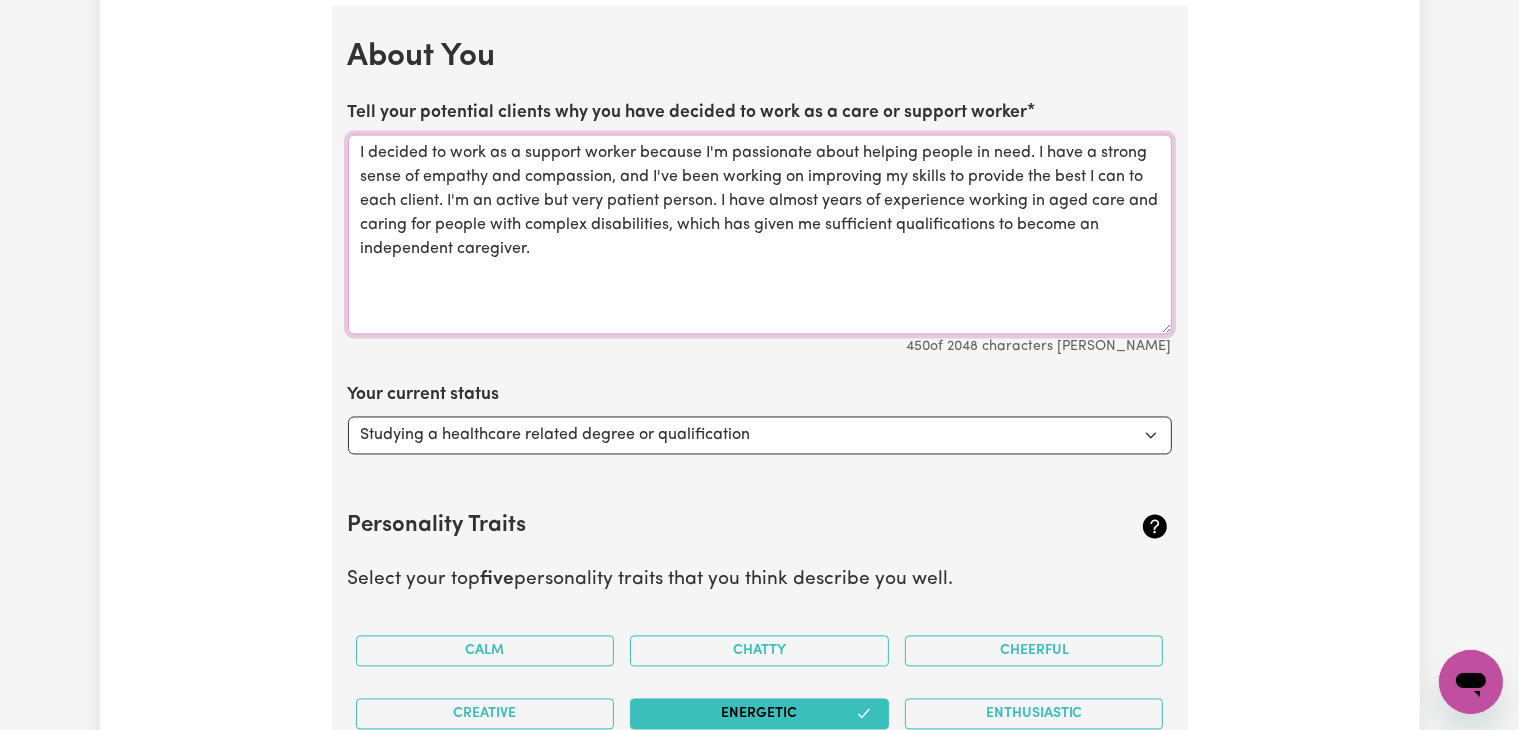 drag, startPoint x: 571, startPoint y: 245, endPoint x: 330, endPoint y: 104, distance: 279.21677 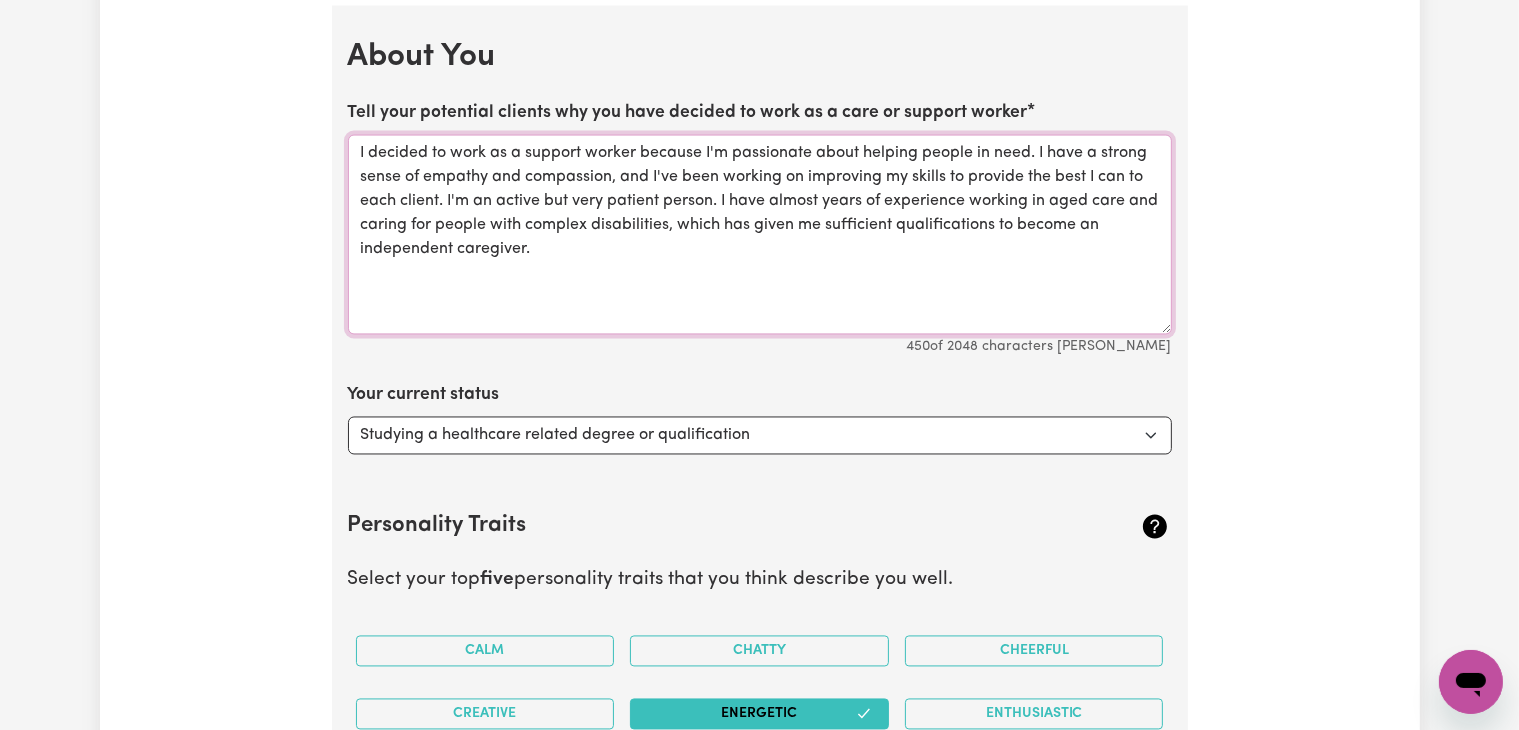 click on "Update Profile 1 2 3 4 5 Step  1 :  Personal Details Let potential clients know who you are, why they should engage you and when you are available to work. Personal Details We need to have your identification and contact details on file. Only your first name will appear on your public profile. First Name yudi Last Name Email yudicorrea112@gmail.com Phone Number 0405259700 Date of Birth 1999-11-19 19 / 11 / 1999 « ‹ November 1999 › » Mon Tue Wed Thu Fri Sat Sun 1 2 3 4 5 6 7 8 9 10 11 12 13 14 15 16 17 18 19 20 21 22 23 24 25 26 27 28 29 30 1 2 3 4 5 Hide age Hide age on my profile Gender Your gender... Female Male Non-binary Other Prefer not to say Show pronouns on my profile Show pronouns on my profile Street Address 6 39 denman street, 6/ 39 denman street Suburb EAST GEELONG, Victoria, 3219 Residency Status Select your residency status... Australian citizen Australian PR Temporary Work Visa Student Visa Save and continue Save and Exit Your Picture Change profile photo Availabilities * Monday Tuesday *" at bounding box center [760, -456] 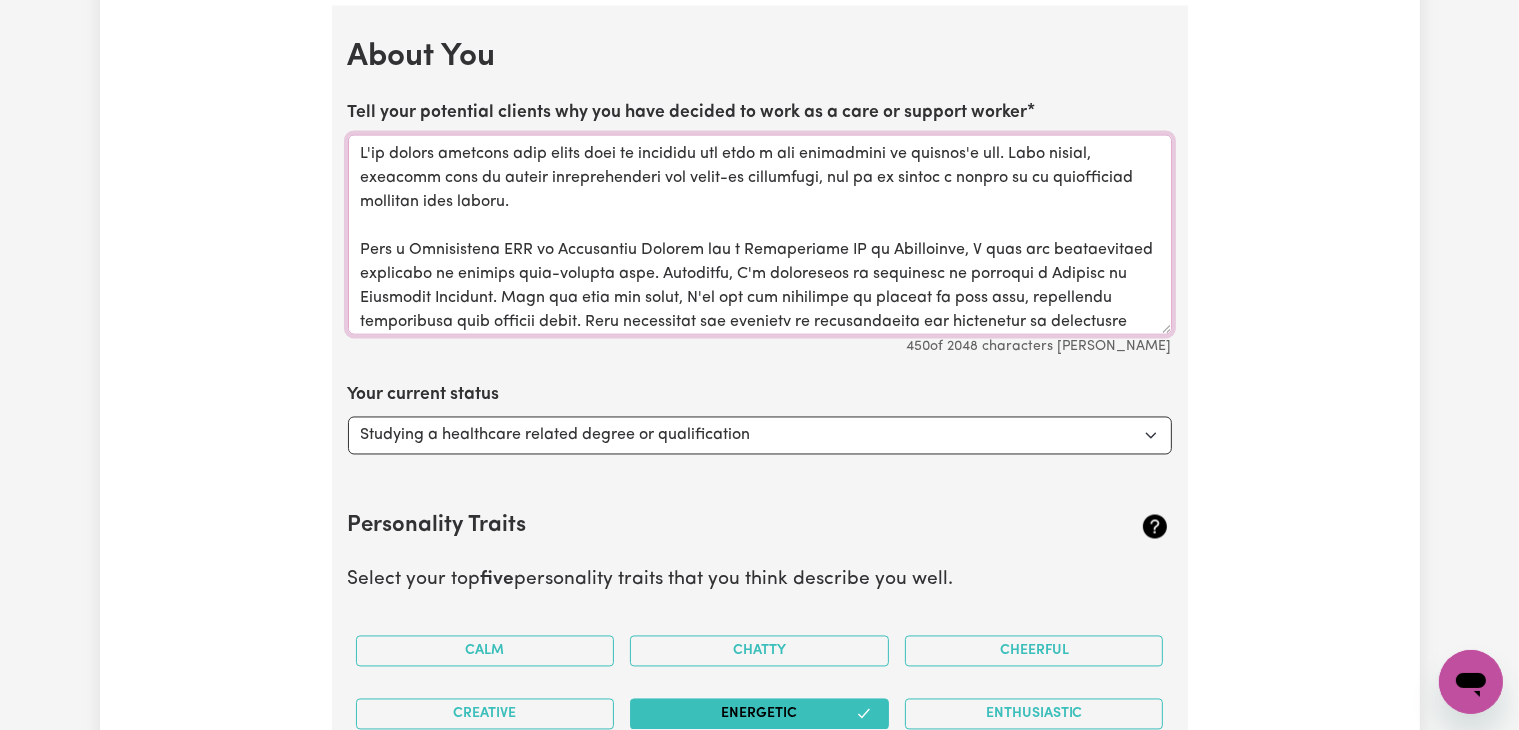scroll, scrollTop: 237, scrollLeft: 0, axis: vertical 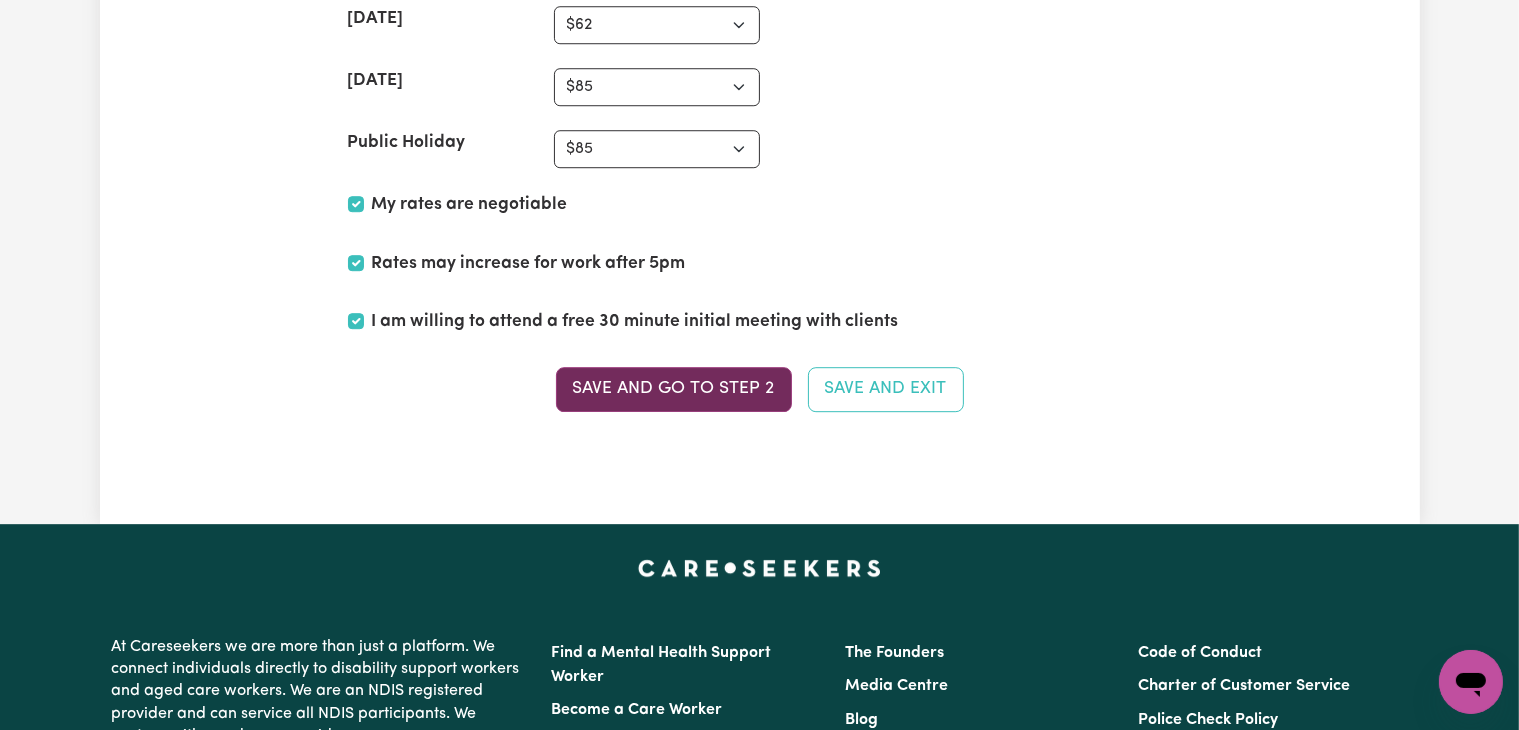 type on "I've always believed that small acts of kindness can make a big difference in someone's day. This belief, combined with my formal qualifications and hands-on experience, led me to pursue a career as an independent personal care worker.
With a Certificate III in Individual Support and a Certificate IV in Disability, I have the foundational knowledge to provide high-quality care. Currently, I'm furthering my expertise by studying a Diploma in Community Services. Over the past two years, I've had the privilege of working in aged care, supporting individuals with complex needs. This experience has deepened my understanding and commitment to delivering compassionate, person-centred care.
Choosing this path wasn't just about a career; it was about aligning my work with my passion for helping others. I'm driven by the opportunity to empower individuals to live independently and with dignity. Building meaningful relationships and being a reliable support system are aspects of the role that I find incredibly fulf..." 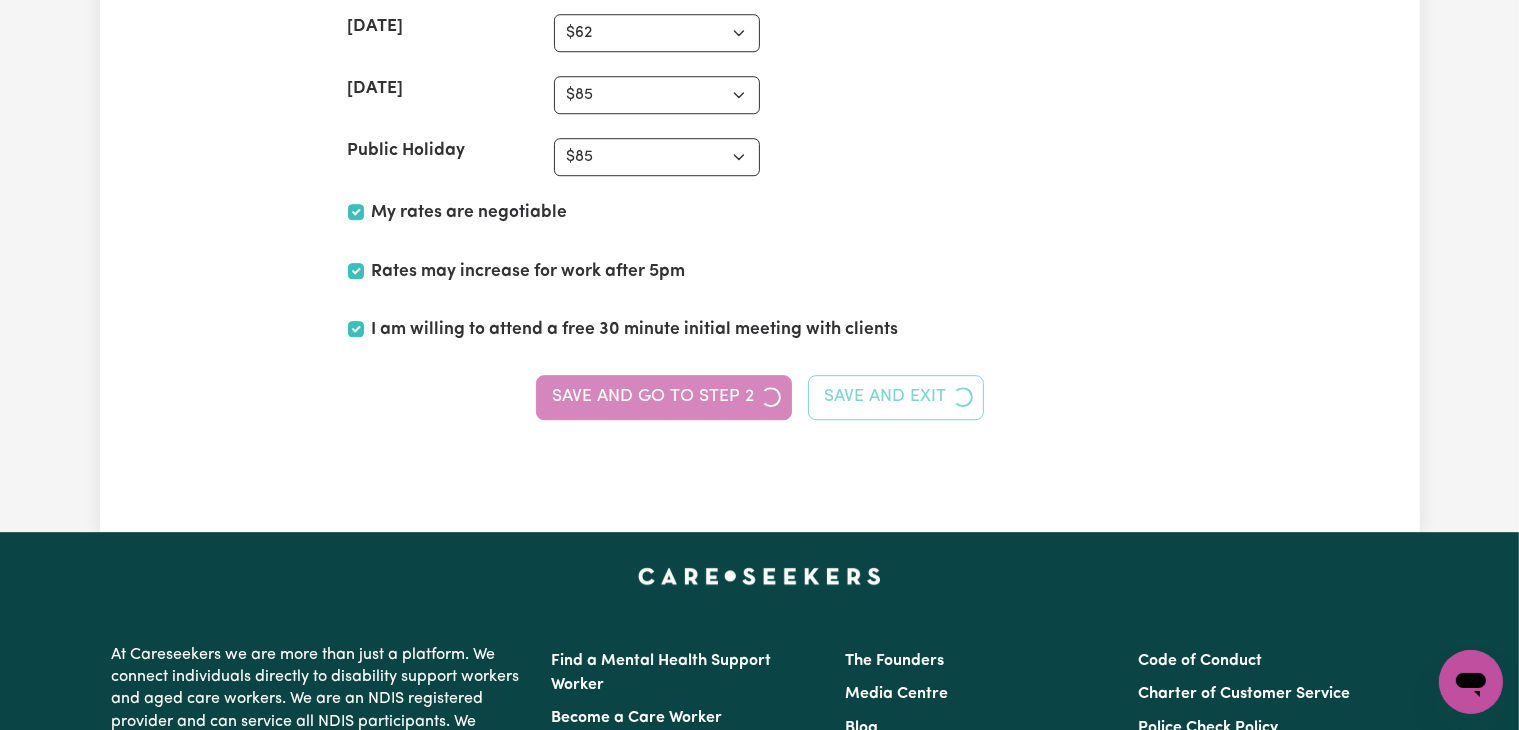 scroll, scrollTop: 5815, scrollLeft: 0, axis: vertical 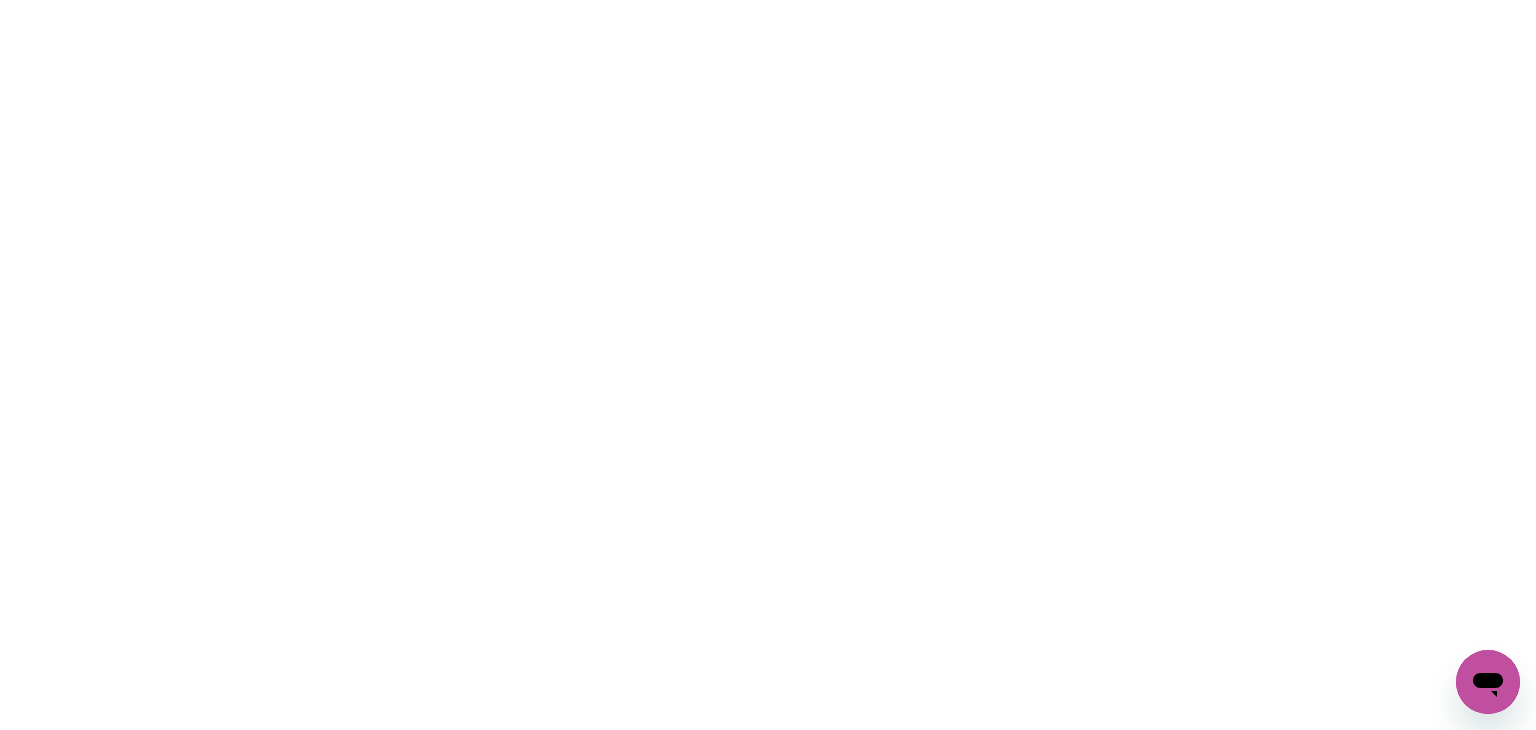 click at bounding box center [768, 0] 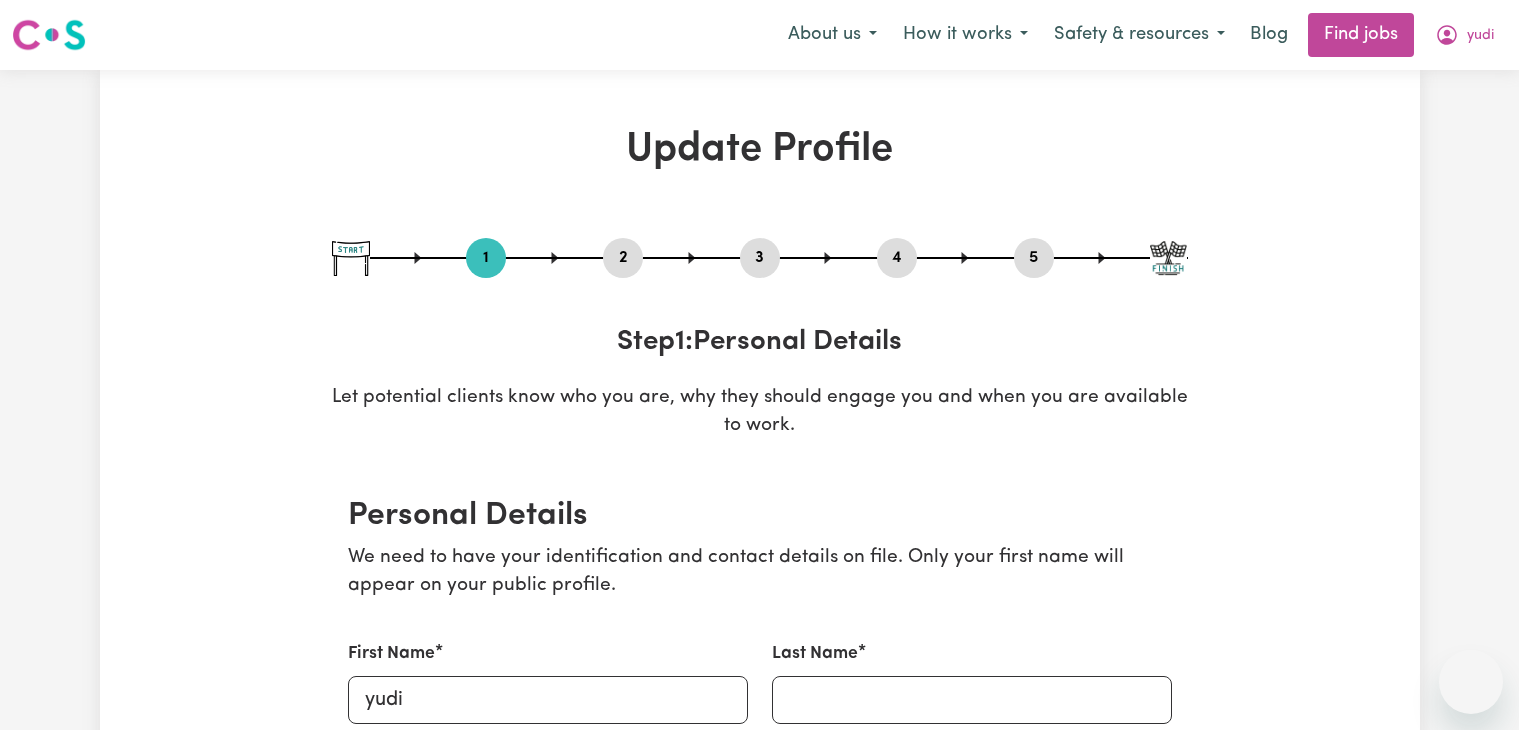 select on "Studying a healthcare related degree or qualification" 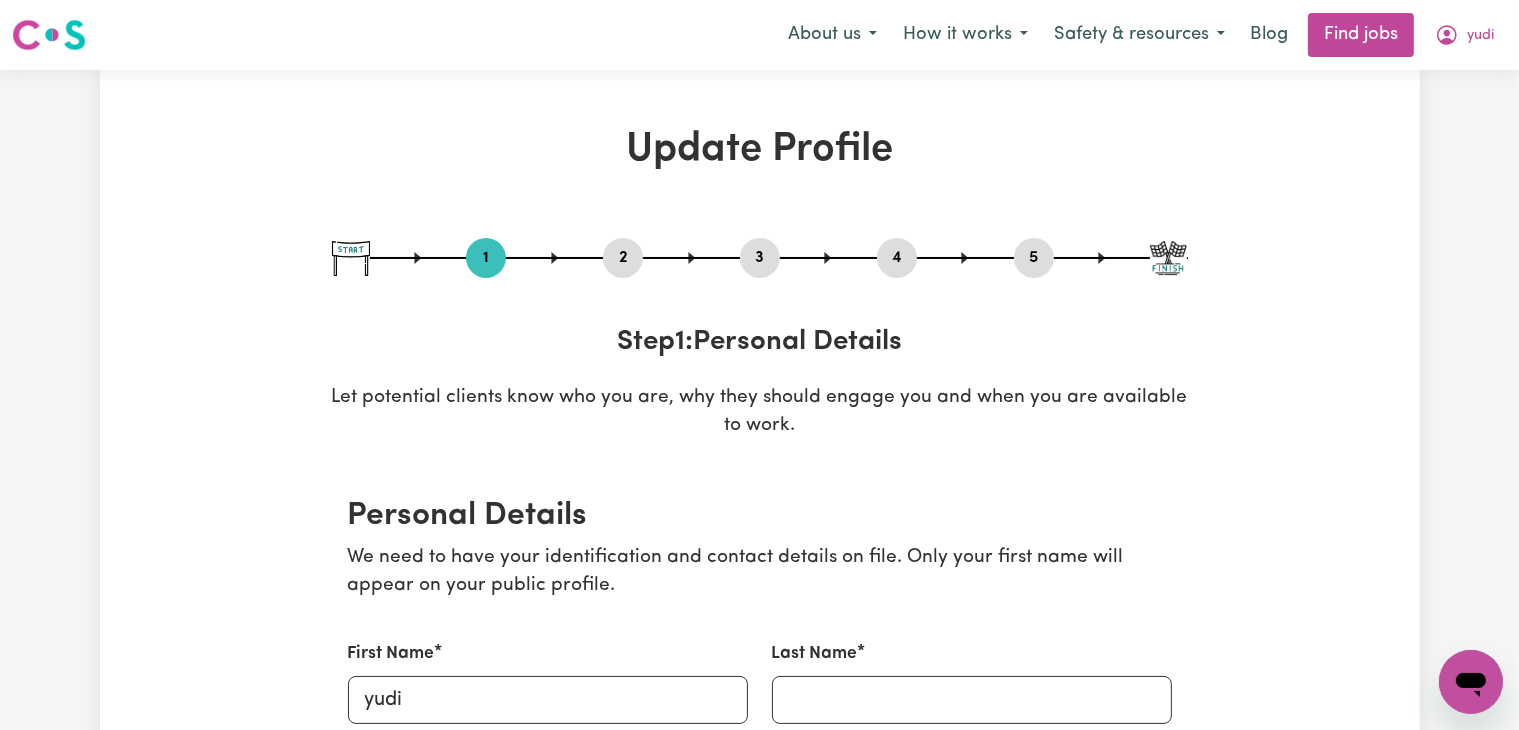 scroll, scrollTop: 0, scrollLeft: 0, axis: both 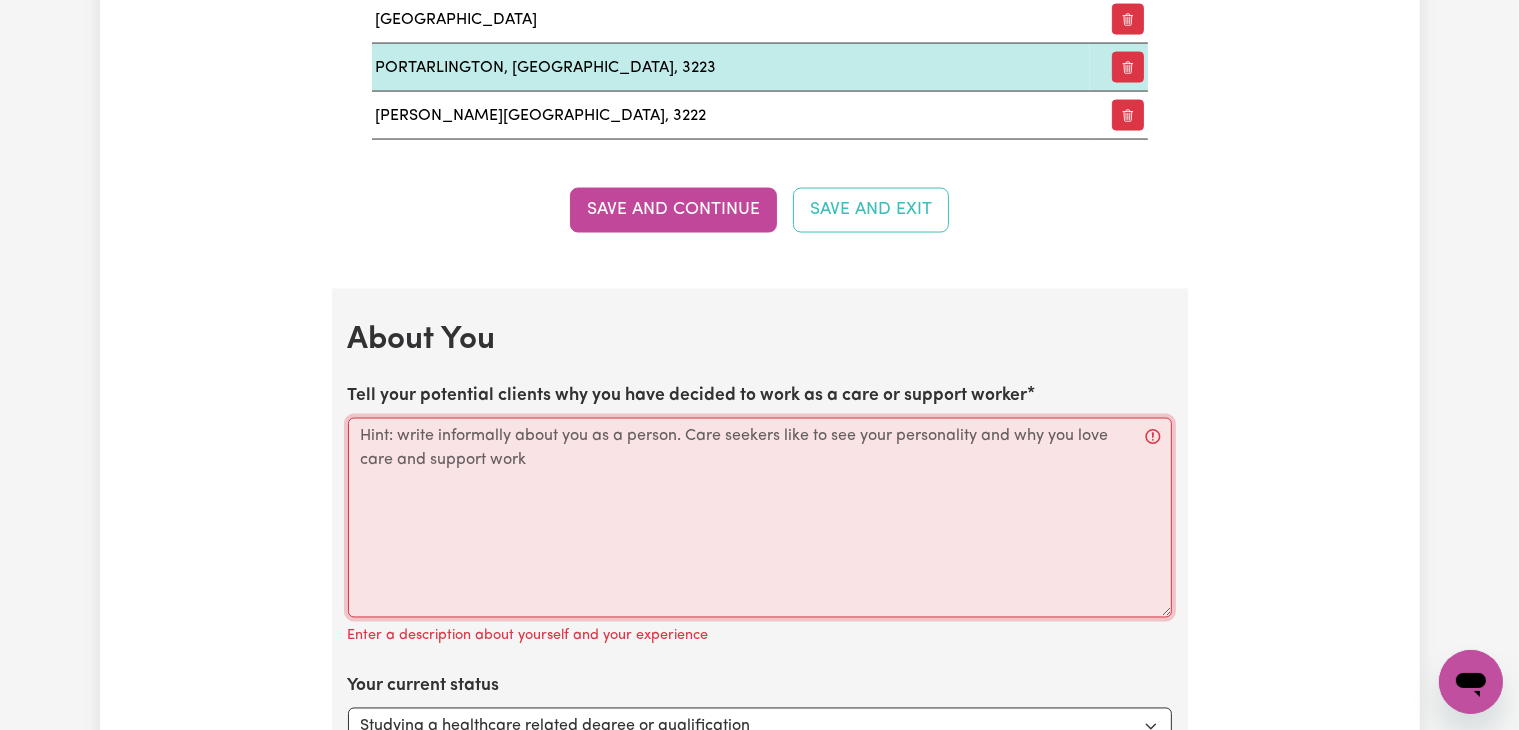 click on "Tell your potential clients why you have decided to work as a care or support worker" at bounding box center (760, 518) 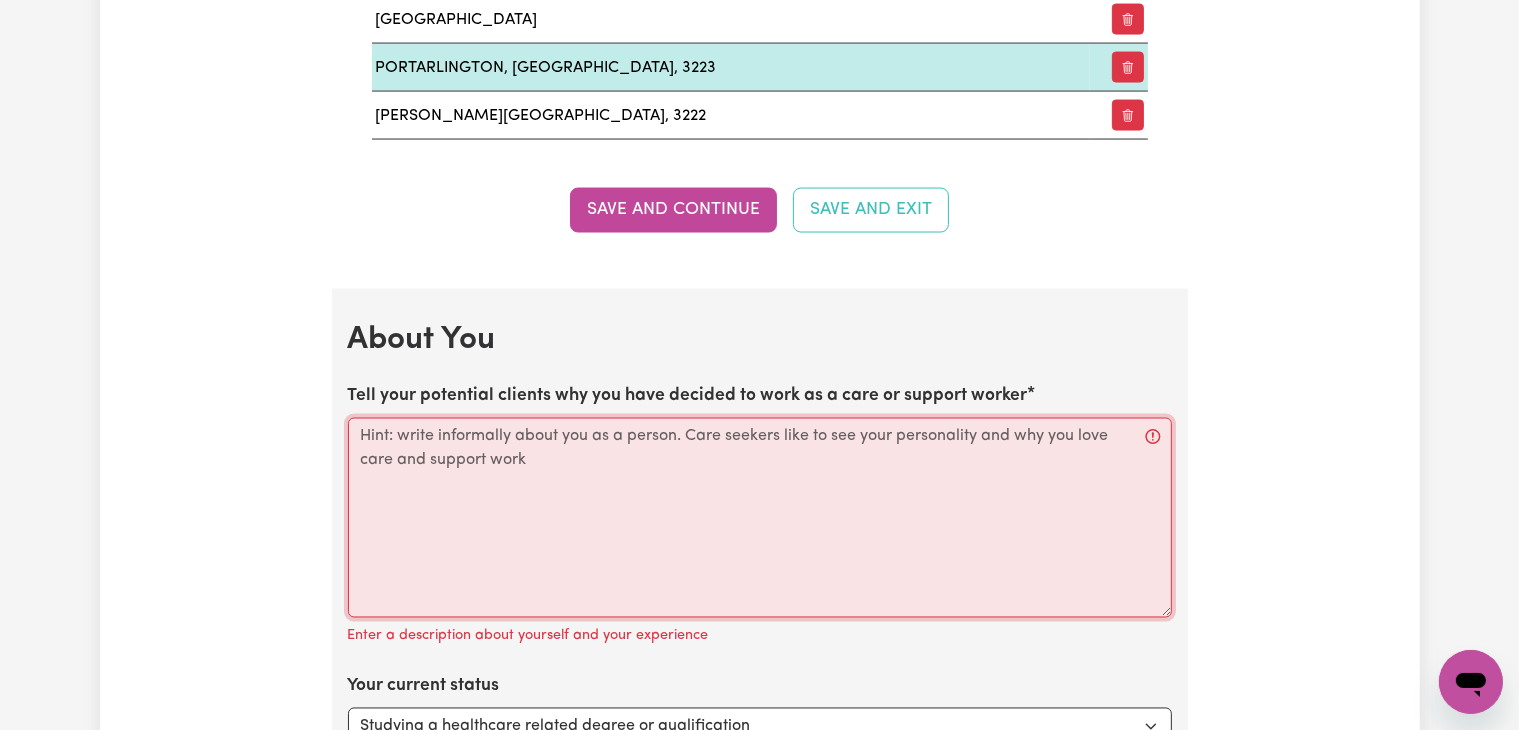 paste on "I've always believed that small acts of kindness can make a big difference in someone's day. This belief, combined with my formal qualifications and hands-on experience, led me to pursue a career as an independent personal care worker.
With a Certificate III in Individual Support and a Certificate IV in Disability, I have the foundational knowledge to provide high-quality care. Currently, I'm furthering my expertise by studying a Diploma in Community Services. Over the past two years, I've had the privilege of working in aged care, supporting individuals with complex needs. This experience has deepened my understanding and commitment to delivering compassionate, person-centred care.
Choosing this path wasn't just about a career; it was about aligning my work with my passion for helping others. I'm driven by the opportunity to empower individuals to live independently and with dignity. Building meaningful relationships and being a reliable support system are aspects of the role that I find incredibly fulf..." 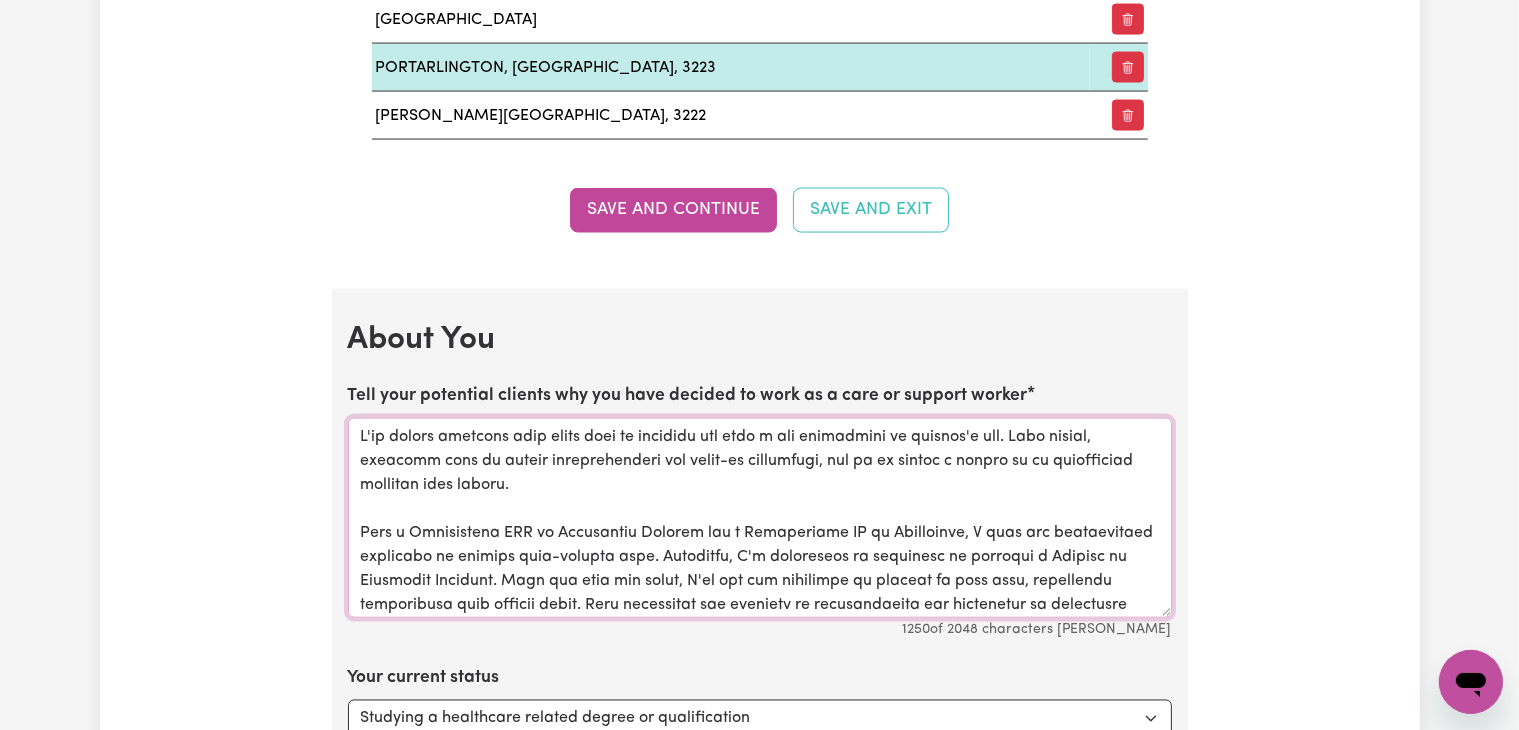 scroll, scrollTop: 237, scrollLeft: 0, axis: vertical 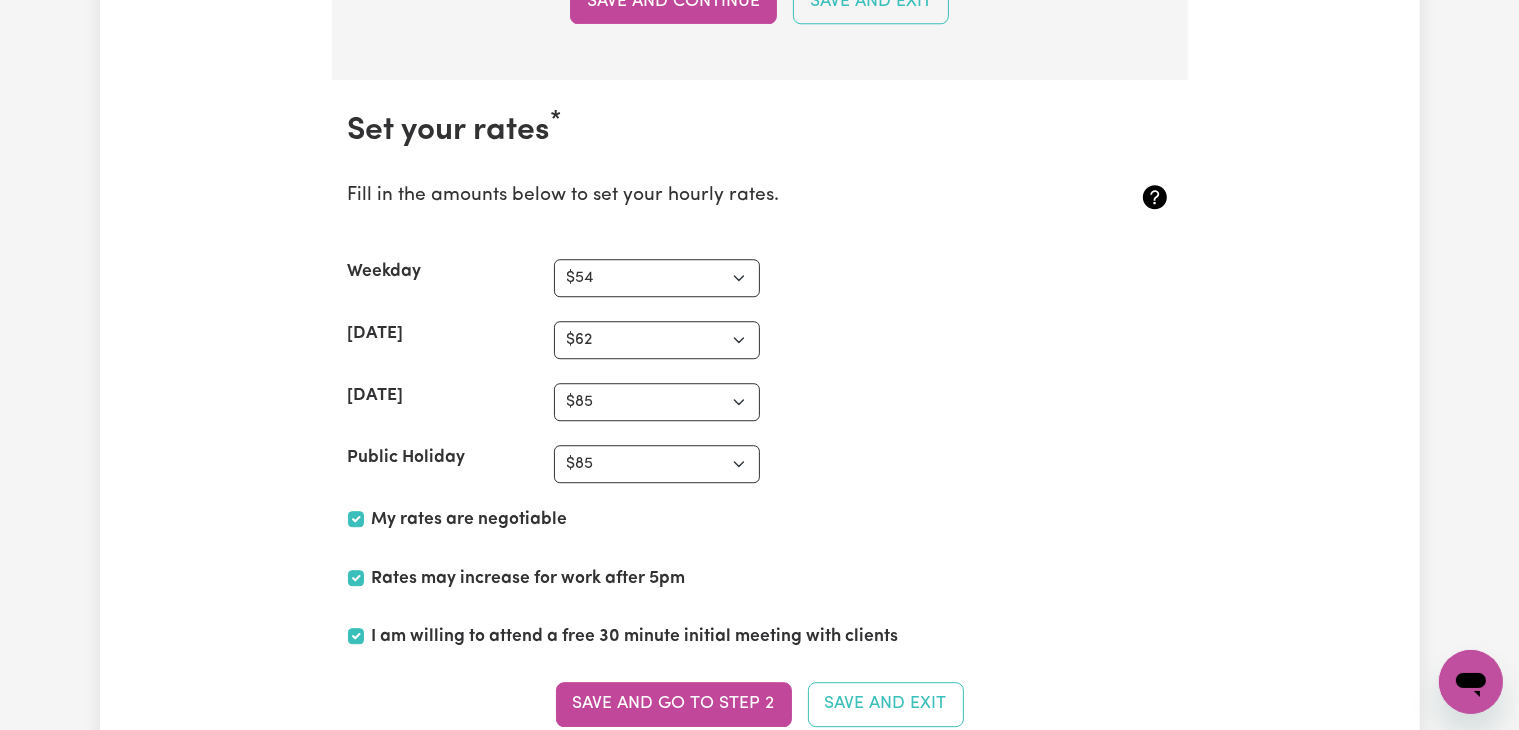 type on "I've always believed that small acts of kindness can make a big difference in someone's day. This belief, combined with my formal qualifications and hands-on experience, led me to pursue a career as an independent personal care worker.
With a Certificate III in Individual Support and a Certificate IV in Disability, I have the foundational knowledge to provide high-quality care. Currently, I'm furthering my expertise by studying a Diploma in Community Services. Over the past two years, I've had the privilege of working in aged care, supporting individuals with complex needs. This experience has deepened my understanding and commitment to delivering compassionate, person-centred care.
Choosing this path wasn't just about a career; it was about aligning my work with my passion for helping others. I'm driven by the opportunity to empower individuals to live independently and with dignity. Building meaningful relationships and being a reliable support system are aspects of the role that I find incredibly fulf..." 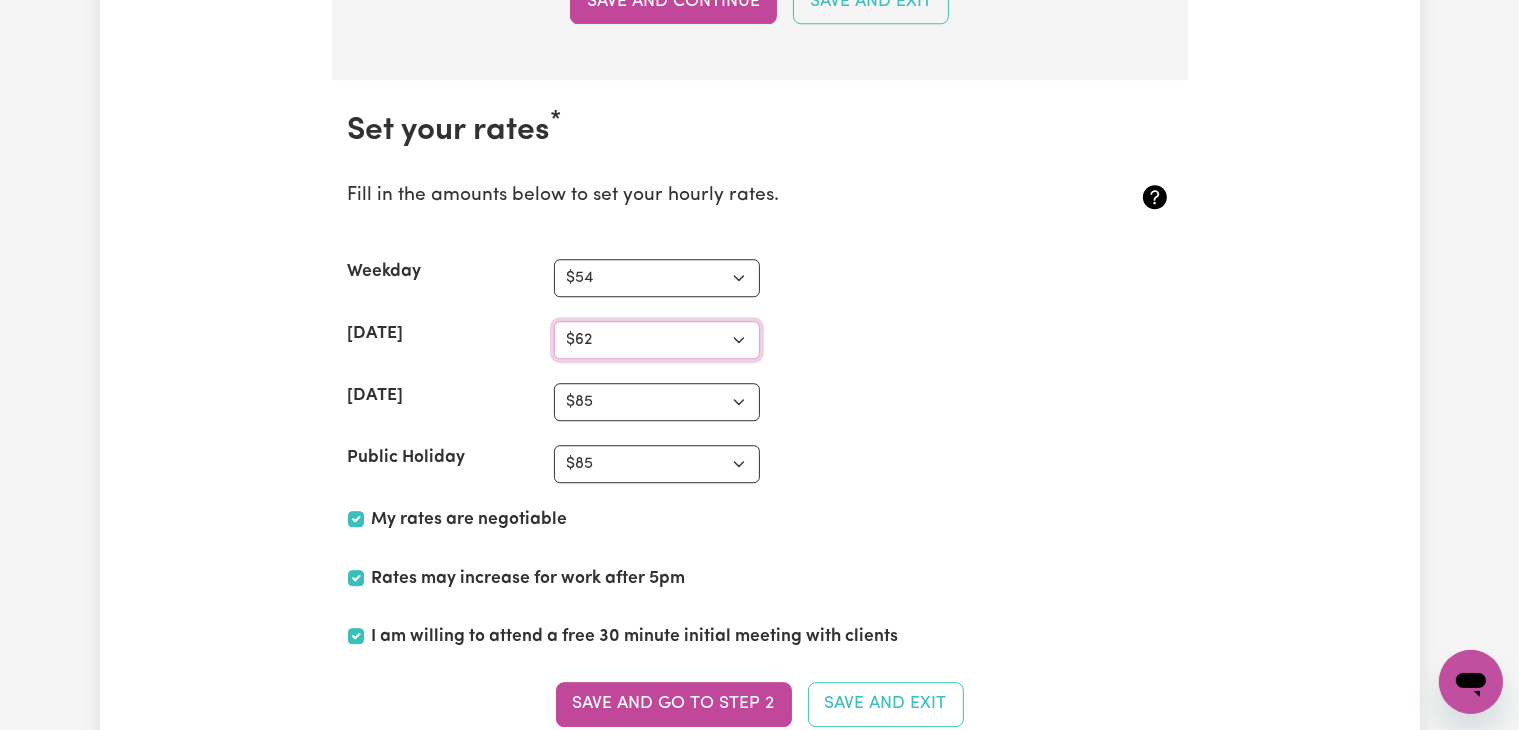 click on "N/A $37 $38 $39 $40 $41 $42 $43 $44 $45 $46 $47 $48 $49 $50 $51 $52 $53 $54 $55 $56 $57 $58 $59 $60 $61 $62 $63 $64 $65 $66 $67 $68 $69 $70 $71 $72 $73 $74 $75 $76 $77 $78 $79 $80 $81 $82 $83 $84 $85 $86 $87 $88 $89 $90 $91 $92 $93 $94 $95 $96 $97 $98 $99 $100 $101 $102 $103 $104 $105 $106 $107 $108 $109 $110 $111 $112 $113 $114 $115 $116 $117 $118 $119 $120 $121 $122 $123 $124 $125 $126 $127 $128 $129 $130 $131 $132 $133 $134 $135 $136 $137 $138 $139 $140 $141 $142 $143 $144 $145 $146 $147 $148 $149 $150 $151 $152 $153 $154 $155 $156 $157 $158 $159 $160 $161 $162" at bounding box center (657, 340) 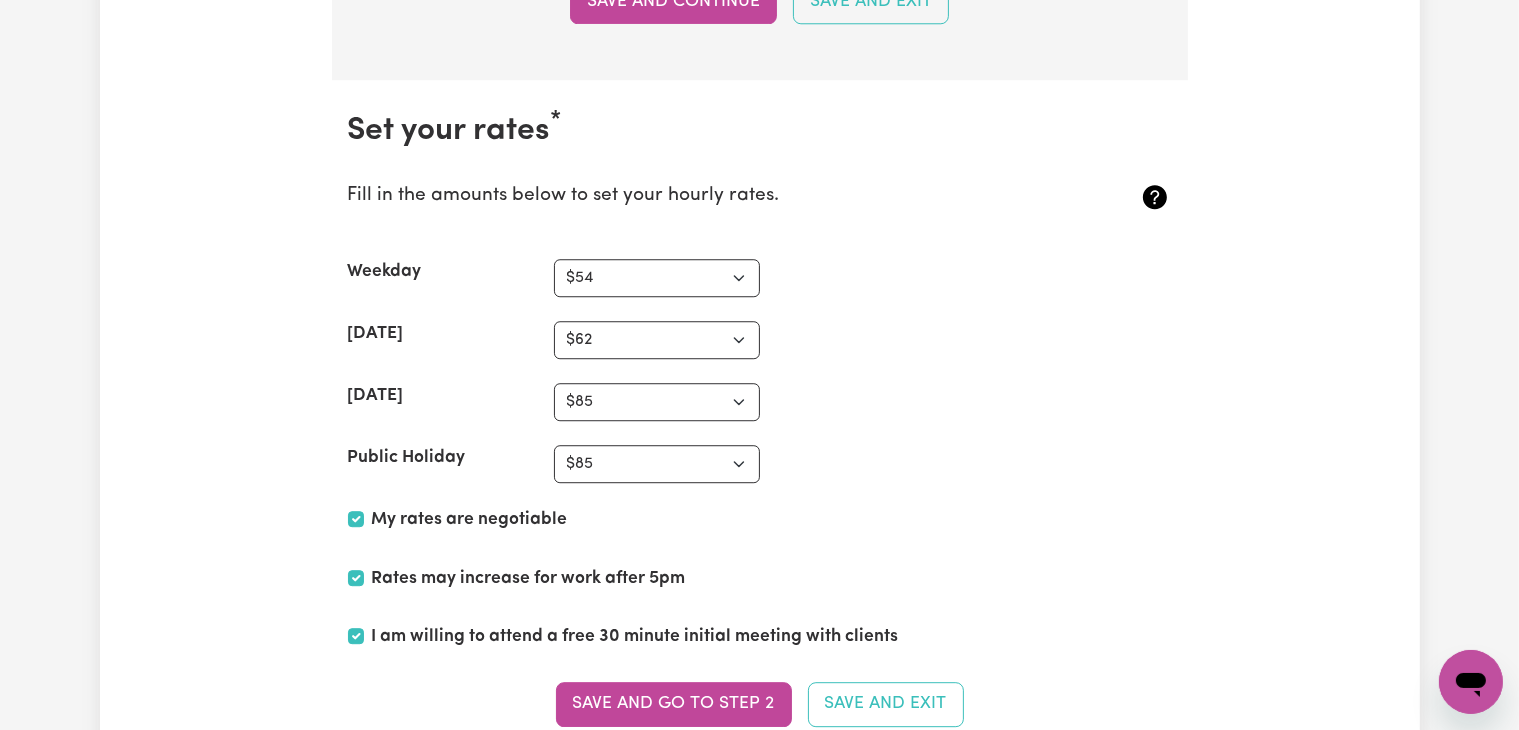 click on "Sunday N/A $37 $38 $39 $40 $41 $42 $43 $44 $45 $46 $47 $48 $49 $50 $51 $52 $53 $54 $55 $56 $57 $58 $59 $60 $61 $62 $63 $64 $65 $66 $67 $68 $69 $70 $71 $72 $73 $74 $75 $76 $77 $78 $79 $80 $81 $82 $83 $84 $85 $86 $87 $88 $89 $90 $91 $92 $93 $94 $95 $96 $97 $98 $99 $100 $101 $102 $103 $104 $105 $106 $107 $108 $109 $110 $111 $112 $113 $114 $115 $116 $117 $118 $119 $120 $121 $122 $123 $124 $125 $126 $127 $128 $129 $130 $131 $132 $133 $134 $135 $136 $137 $138 $139 $140 $141 $142 $143 $144 $145 $146 $147 $148 $149 $150 $151 $152 $153 $154 $155 $156 $157 $158 $159 $160 $161 $162" at bounding box center (760, 402) 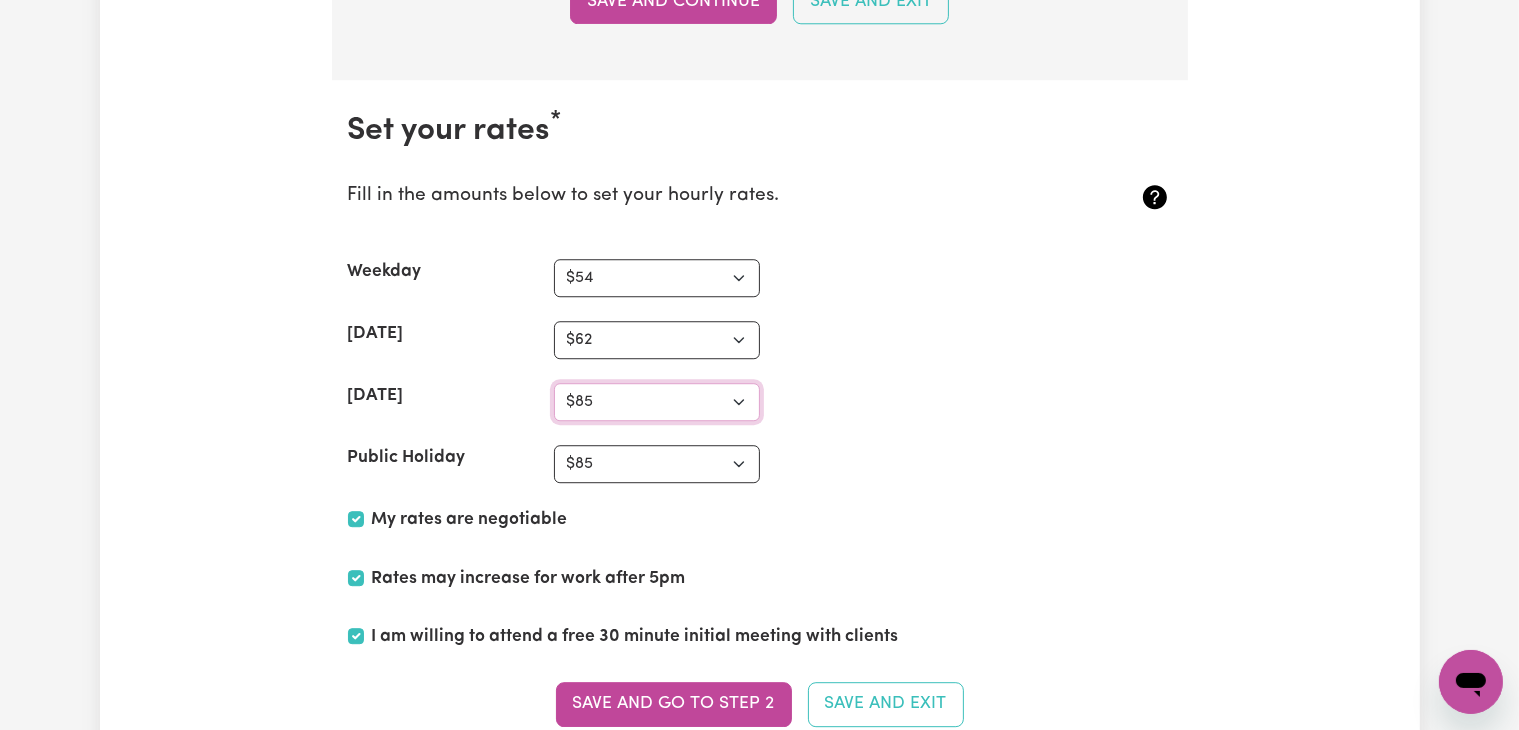click on "N/A $37 $38 $39 $40 $41 $42 $43 $44 $45 $46 $47 $48 $49 $50 $51 $52 $53 $54 $55 $56 $57 $58 $59 $60 $61 $62 $63 $64 $65 $66 $67 $68 $69 $70 $71 $72 $73 $74 $75 $76 $77 $78 $79 $80 $81 $82 $83 $84 $85 $86 $87 $88 $89 $90 $91 $92 $93 $94 $95 $96 $97 $98 $99 $100 $101 $102 $103 $104 $105 $106 $107 $108 $109 $110 $111 $112 $113 $114 $115 $116 $117 $118 $119 $120 $121 $122 $123 $124 $125 $126 $127 $128 $129 $130 $131 $132 $133 $134 $135 $136 $137 $138 $139 $140 $141 $142 $143 $144 $145 $146 $147 $148 $149 $150 $151 $152 $153 $154 $155 $156 $157 $158 $159 $160 $161 $162" at bounding box center [657, 402] 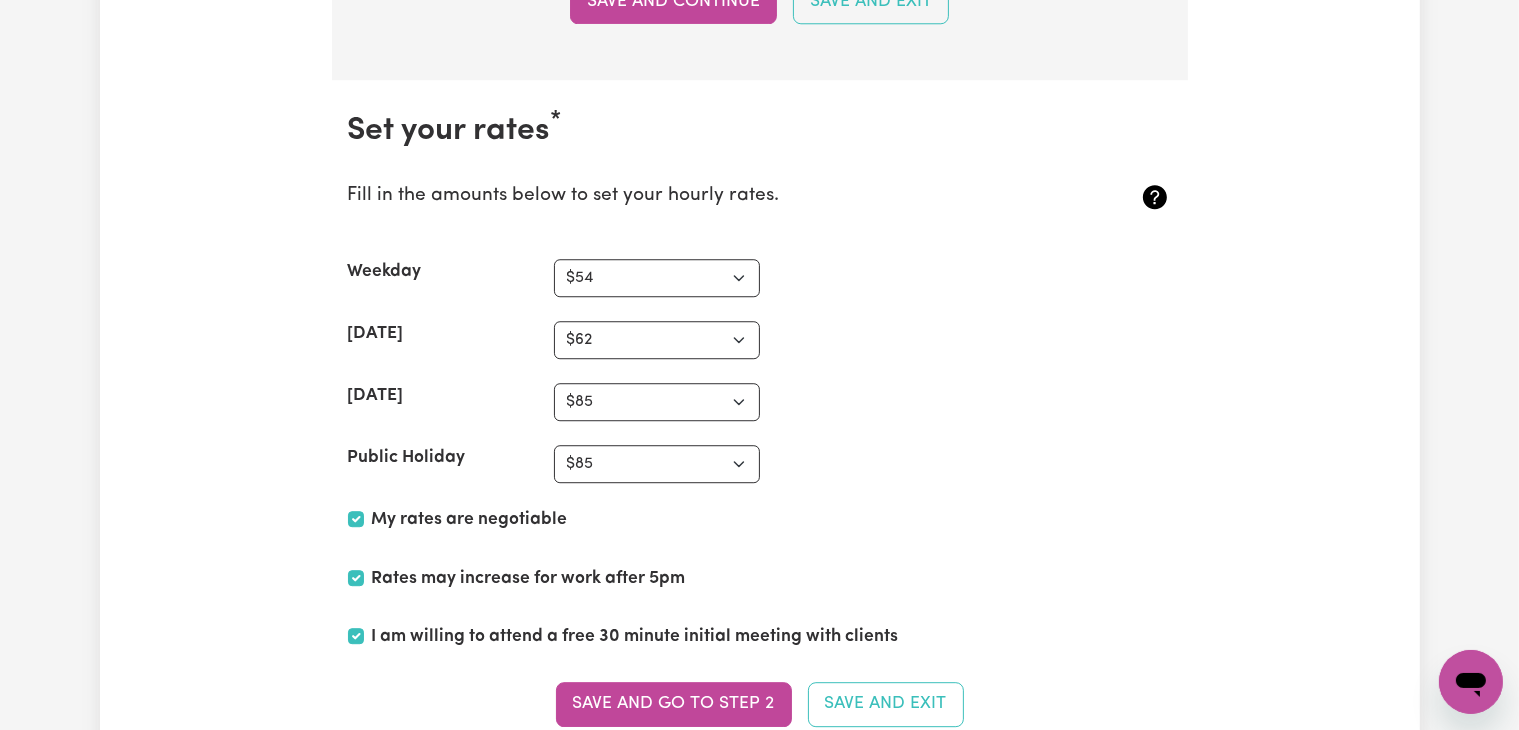 click on "My rates are negotiable" at bounding box center [760, 524] 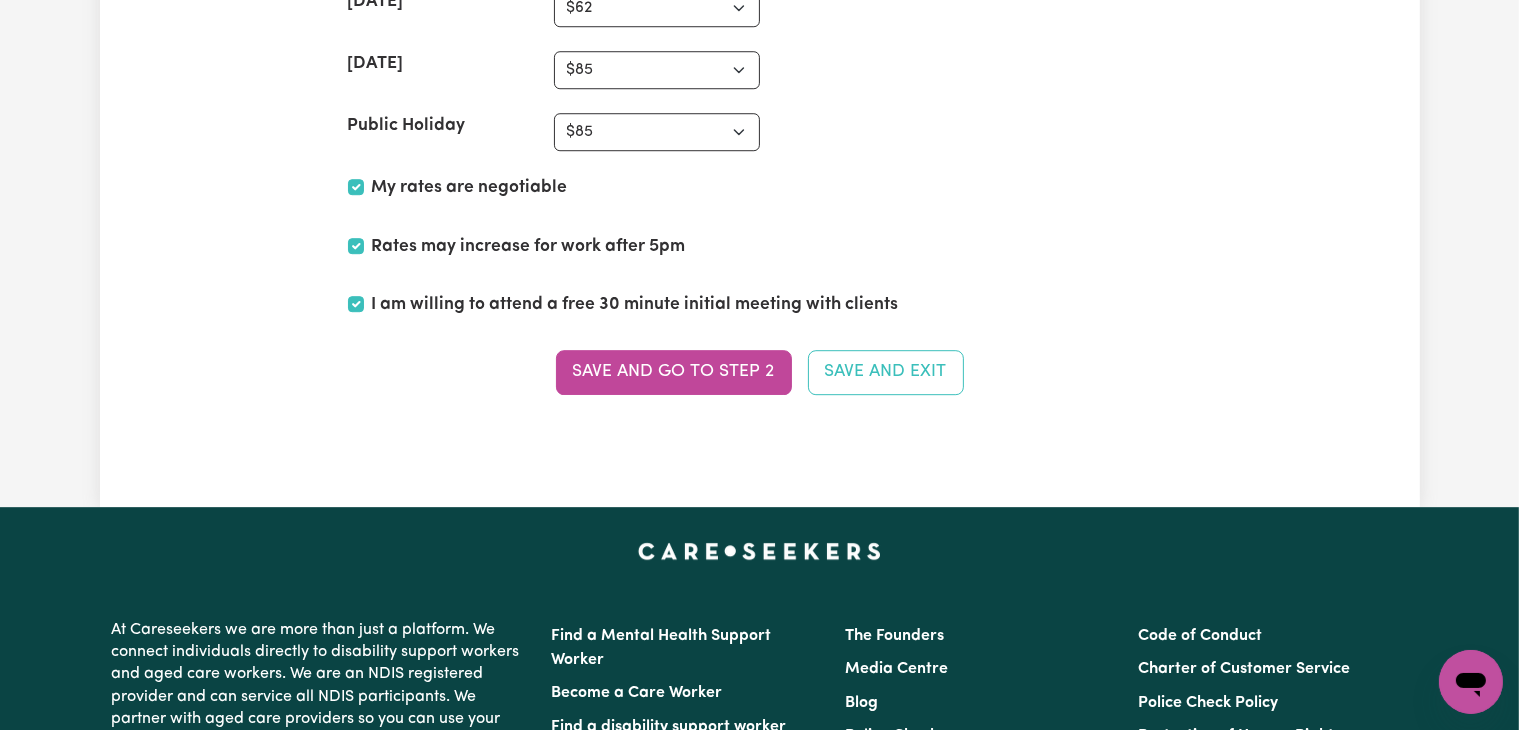 scroll, scrollTop: 5841, scrollLeft: 0, axis: vertical 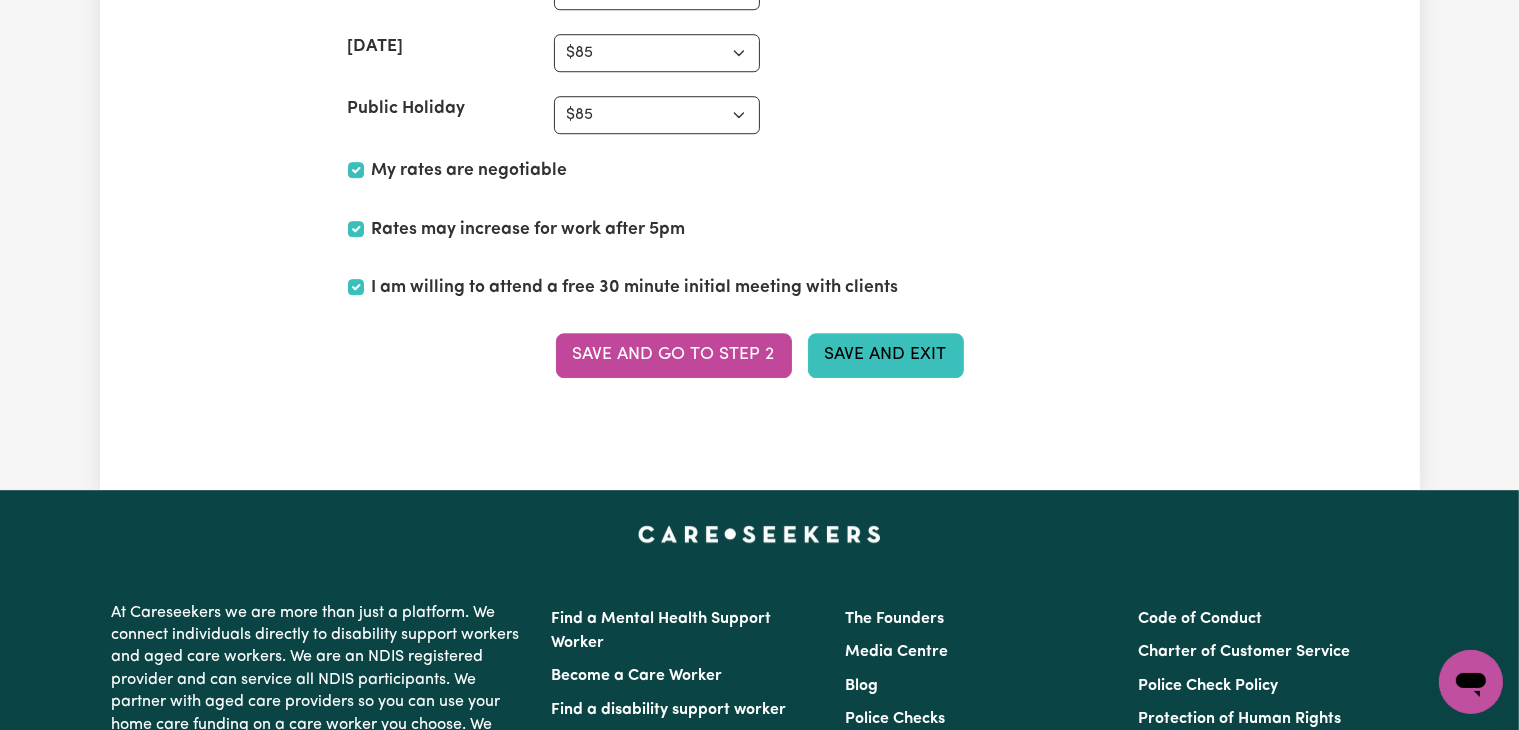 click on "Save and Exit" at bounding box center [886, 355] 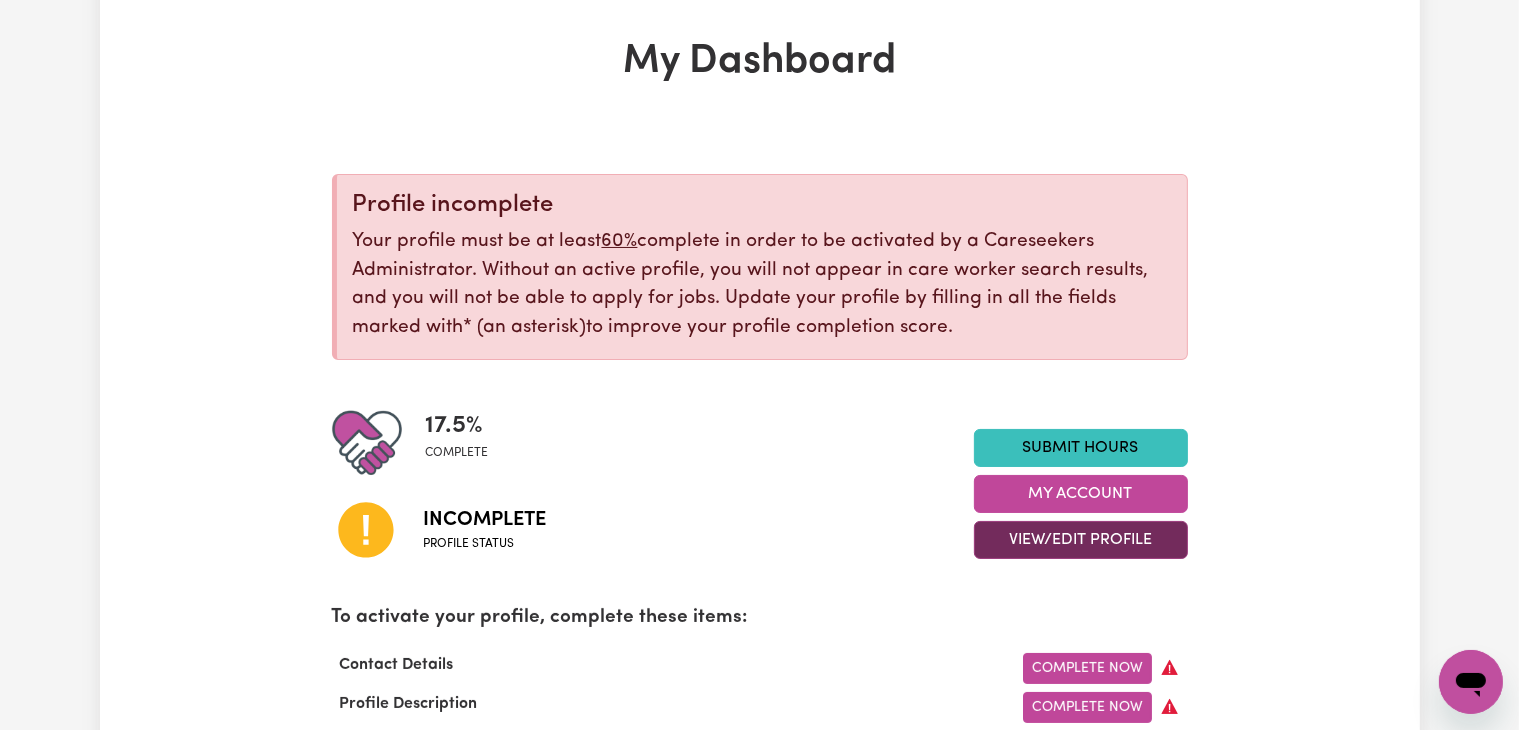 scroll, scrollTop: 104, scrollLeft: 0, axis: vertical 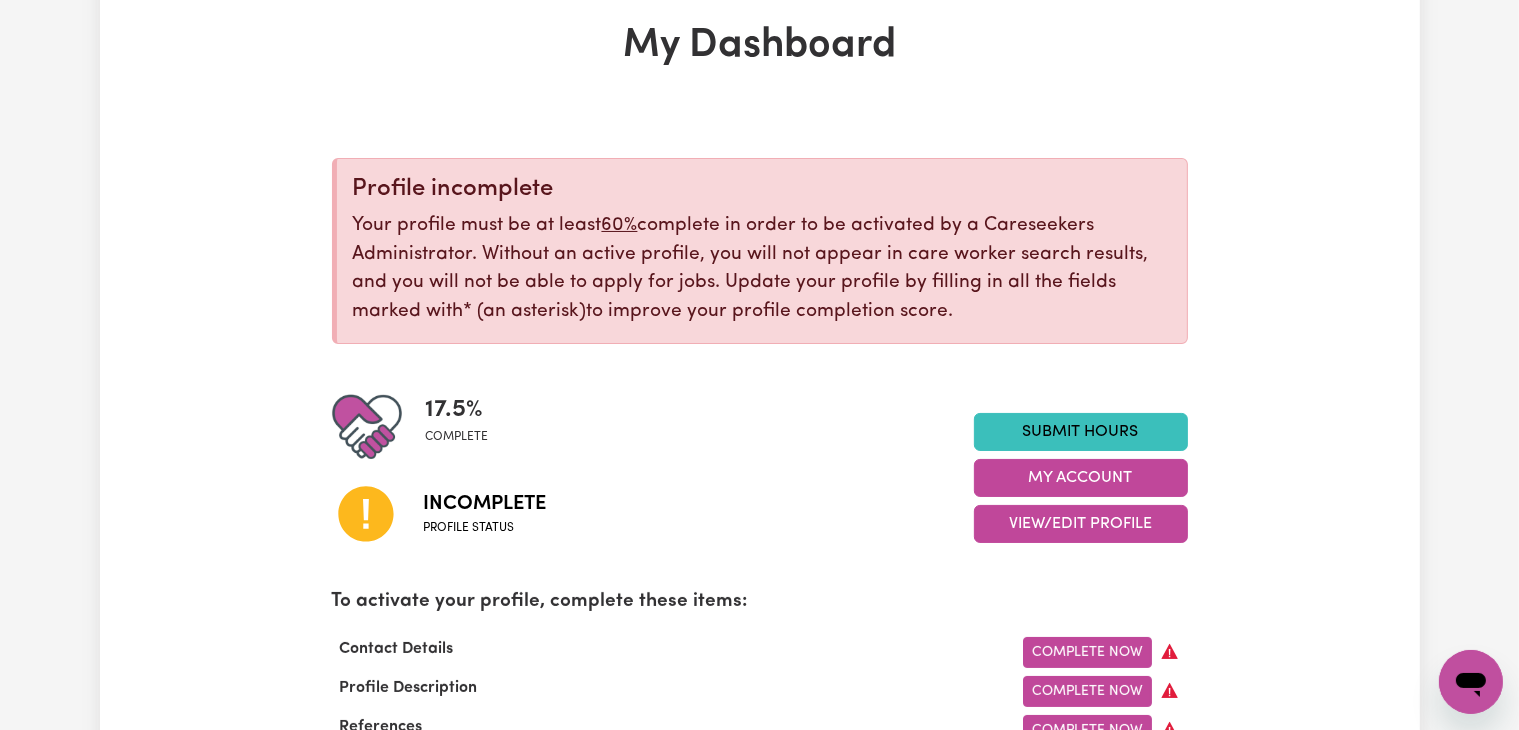 click at bounding box center (379, 427) 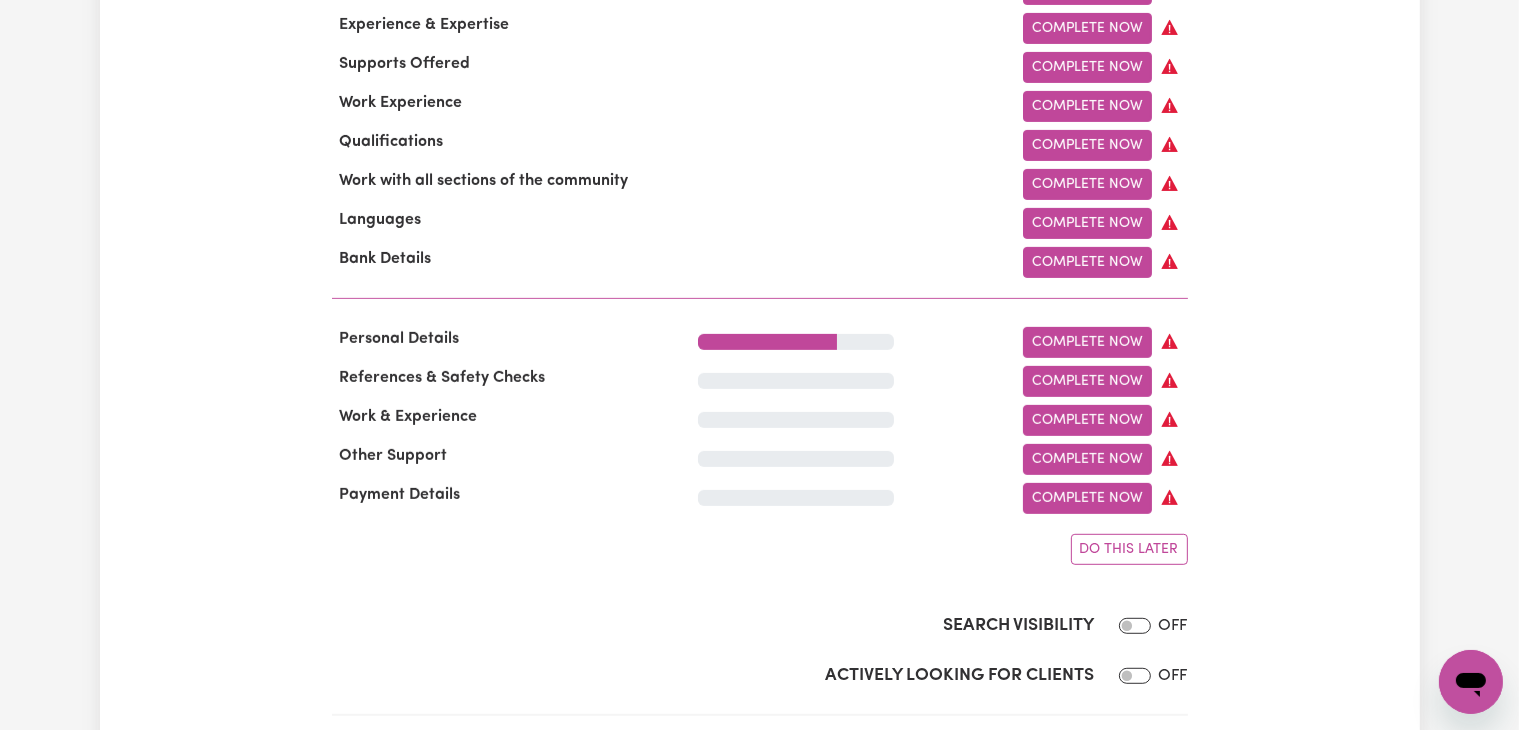 scroll, scrollTop: 928, scrollLeft: 0, axis: vertical 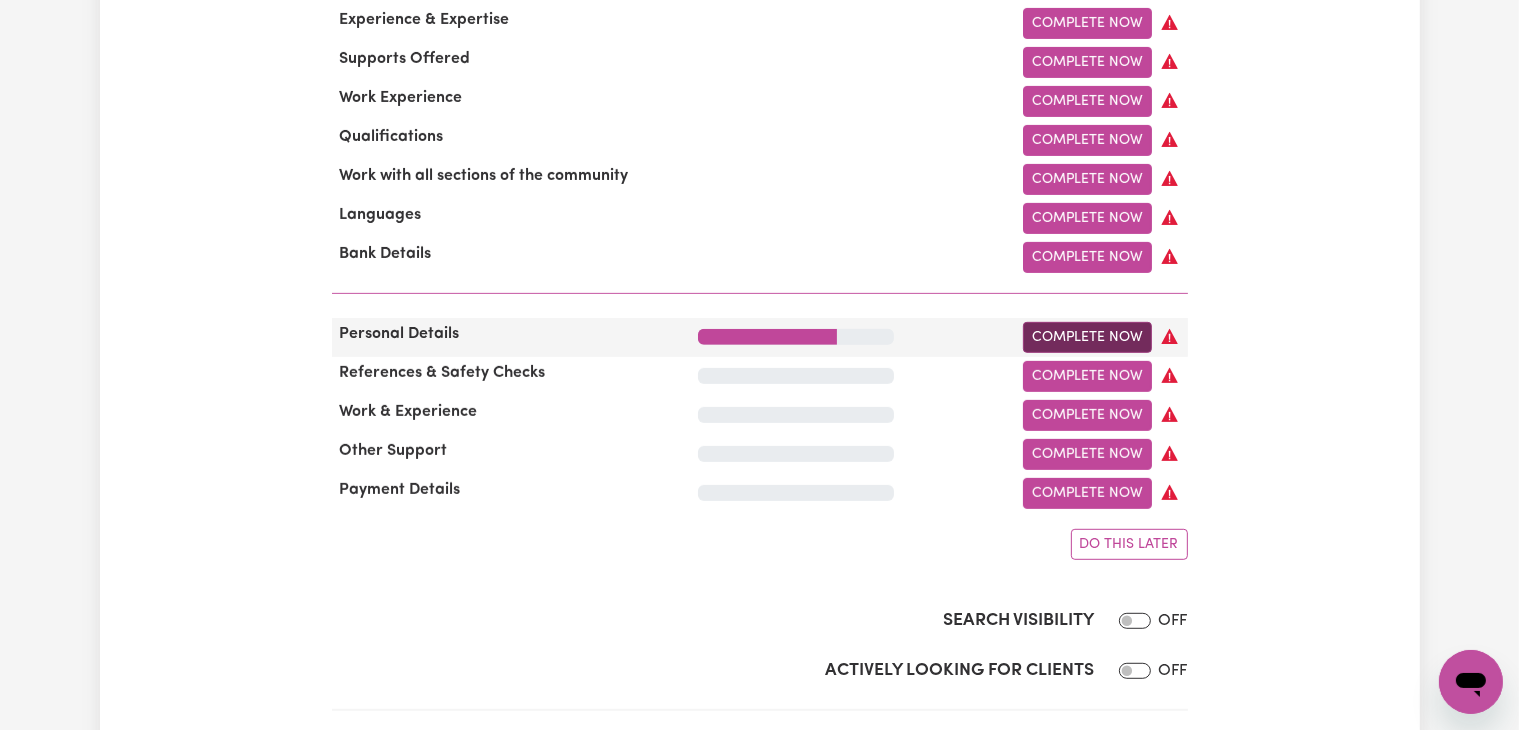 click on "Complete Now" at bounding box center [1087, 337] 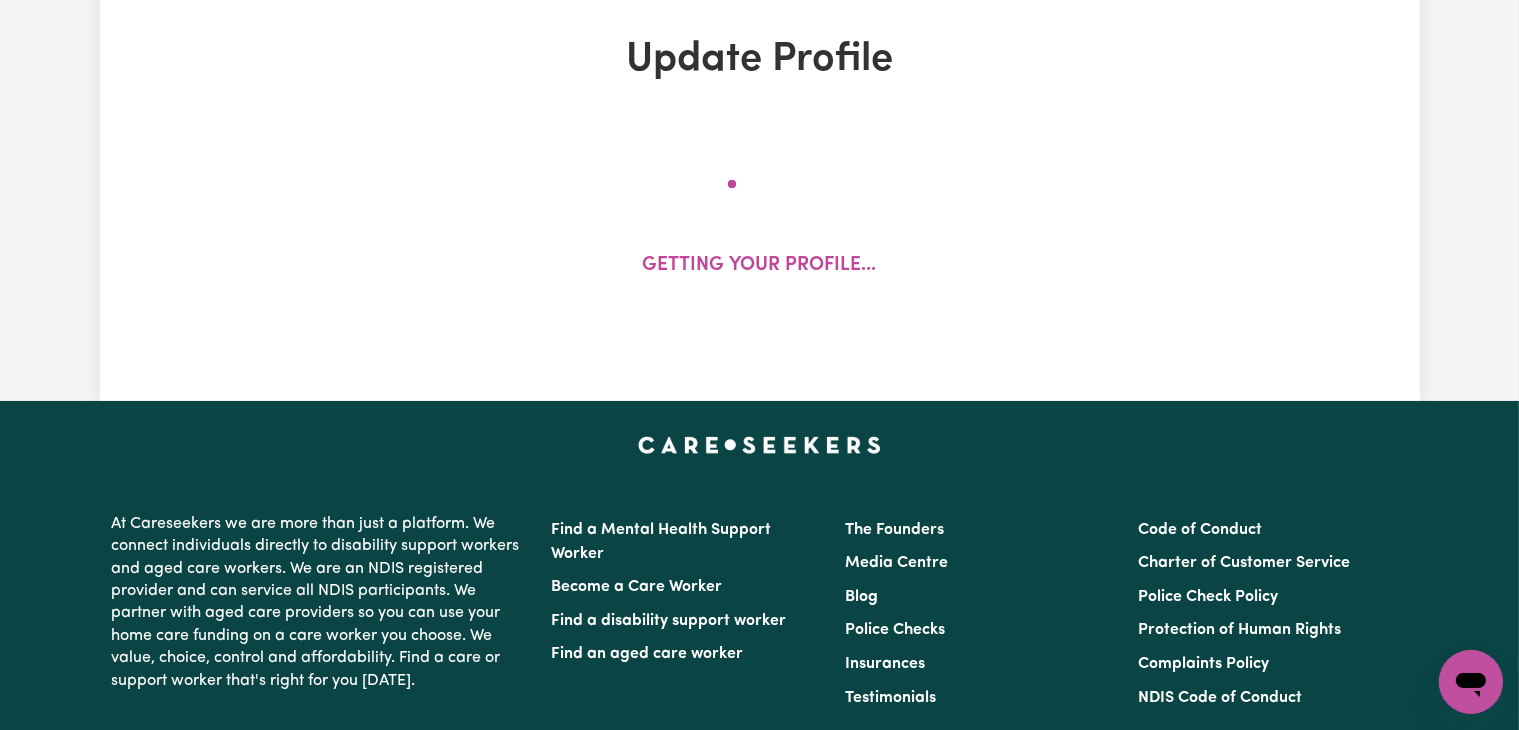 scroll, scrollTop: 0, scrollLeft: 0, axis: both 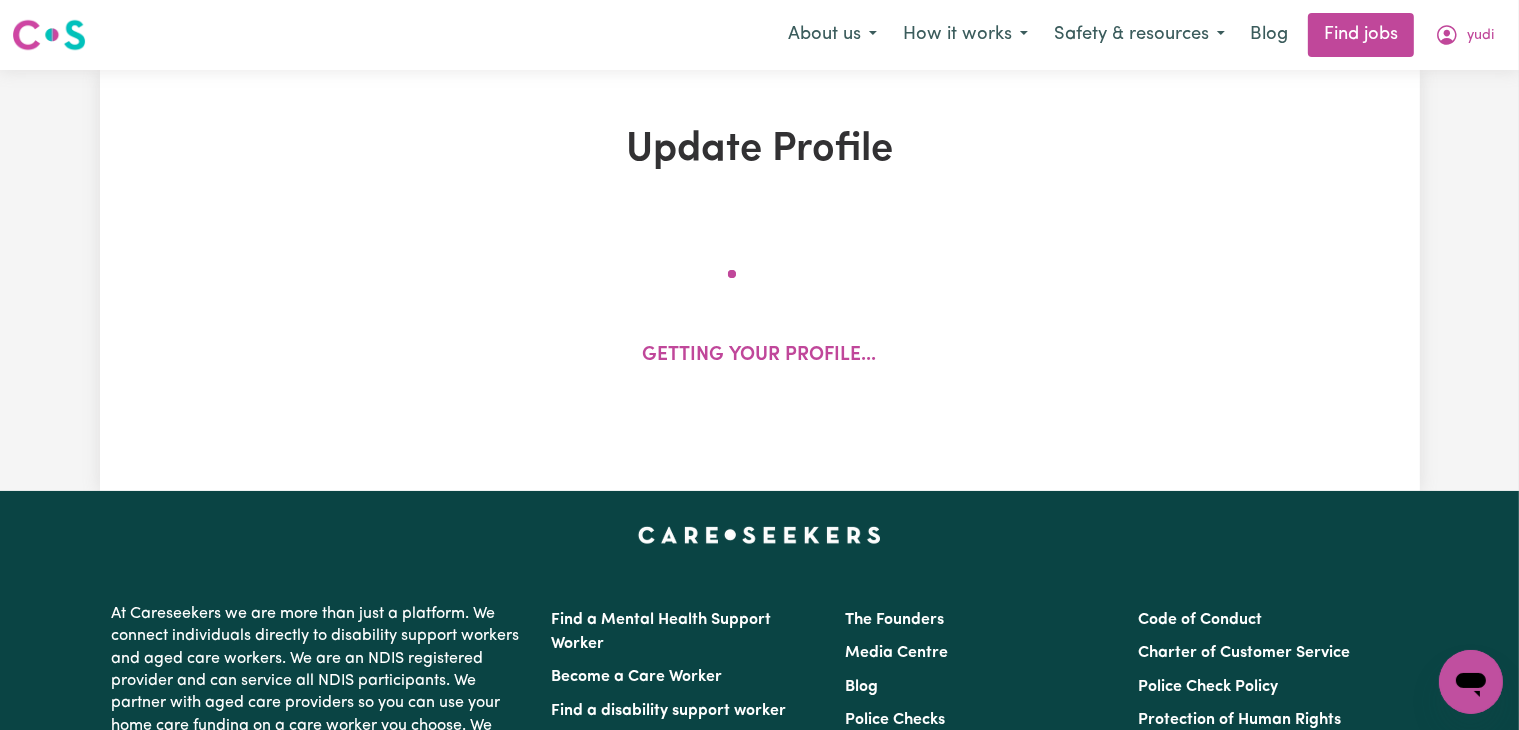 select on "Studying a healthcare related degree or qualification" 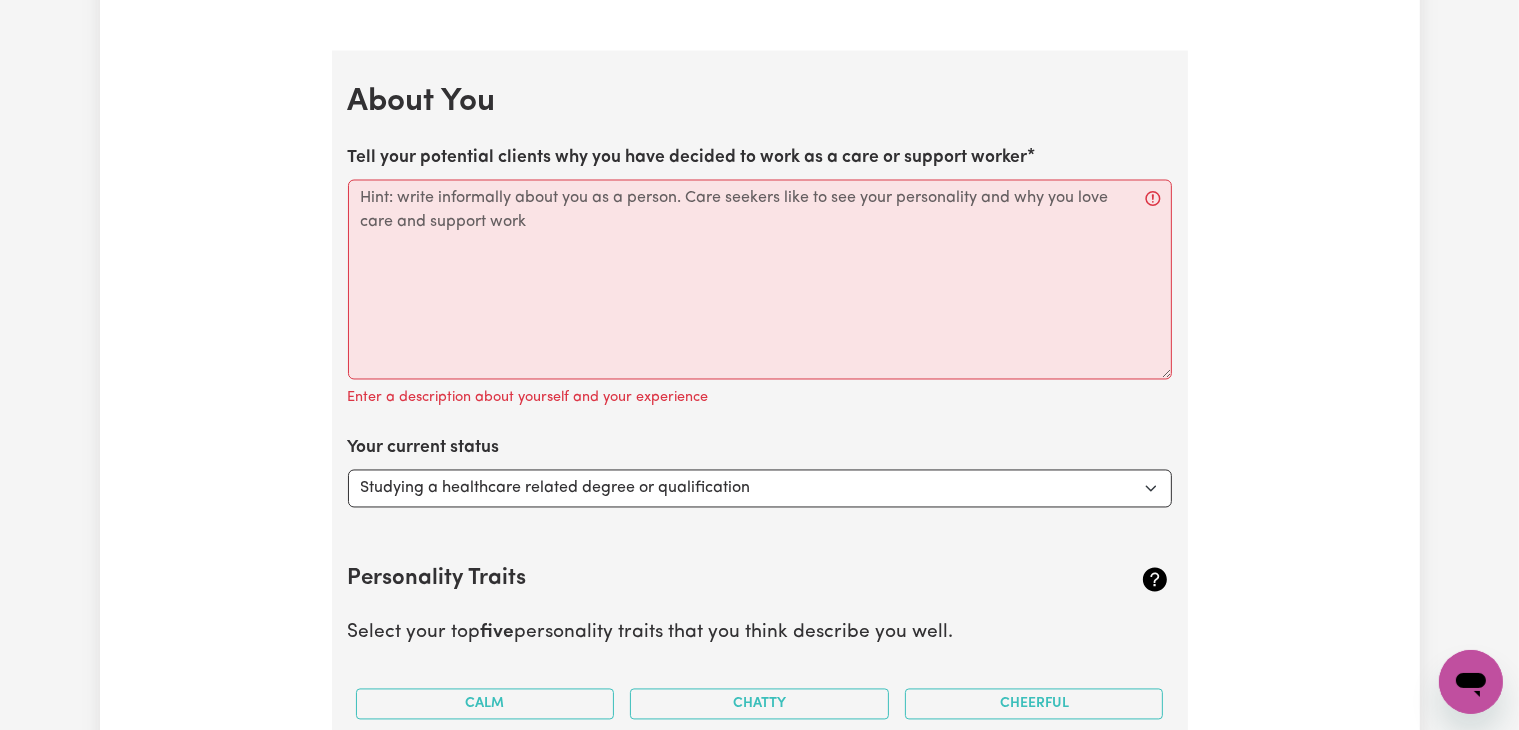 scroll, scrollTop: 3660, scrollLeft: 0, axis: vertical 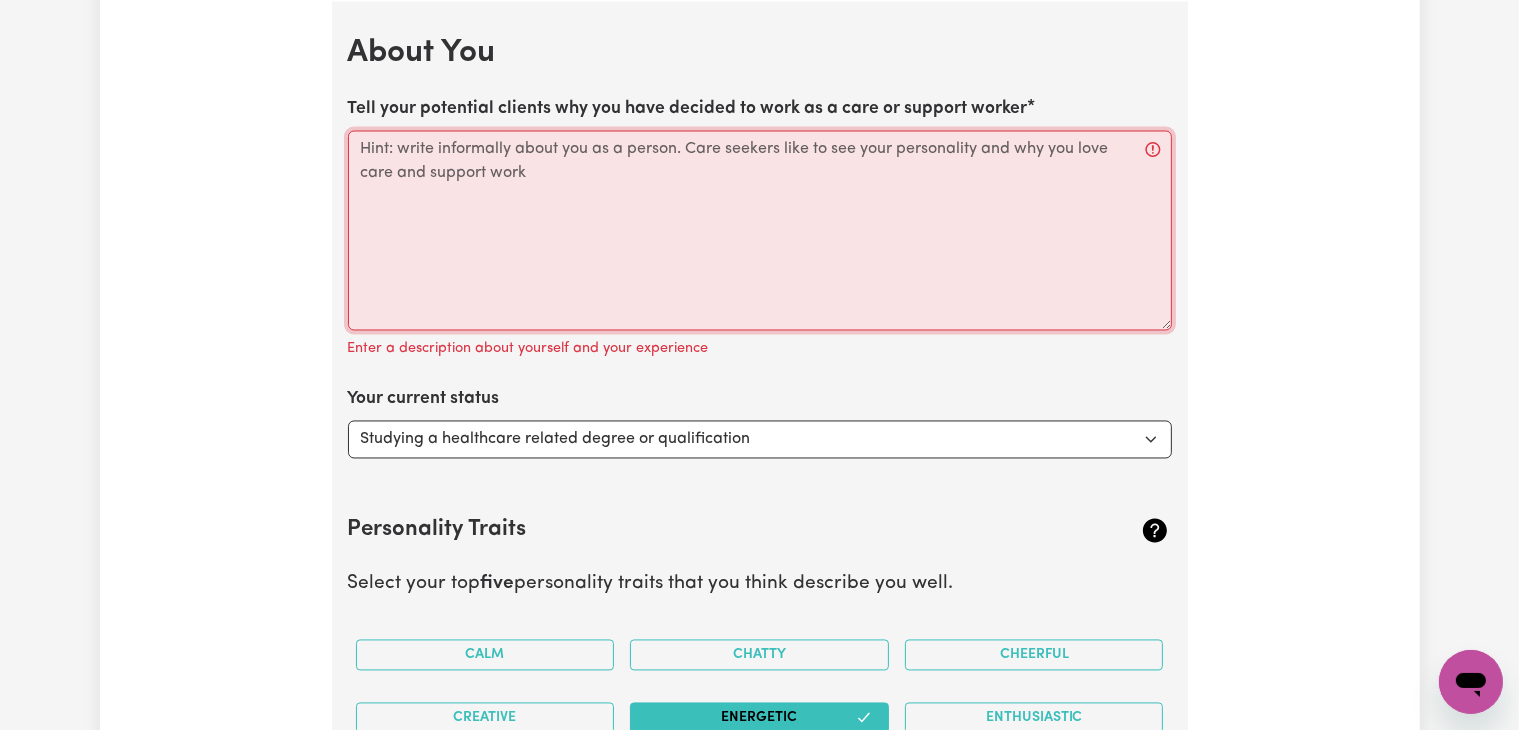 click on "Tell your potential clients why you have decided to work as a care or support worker" at bounding box center [760, 231] 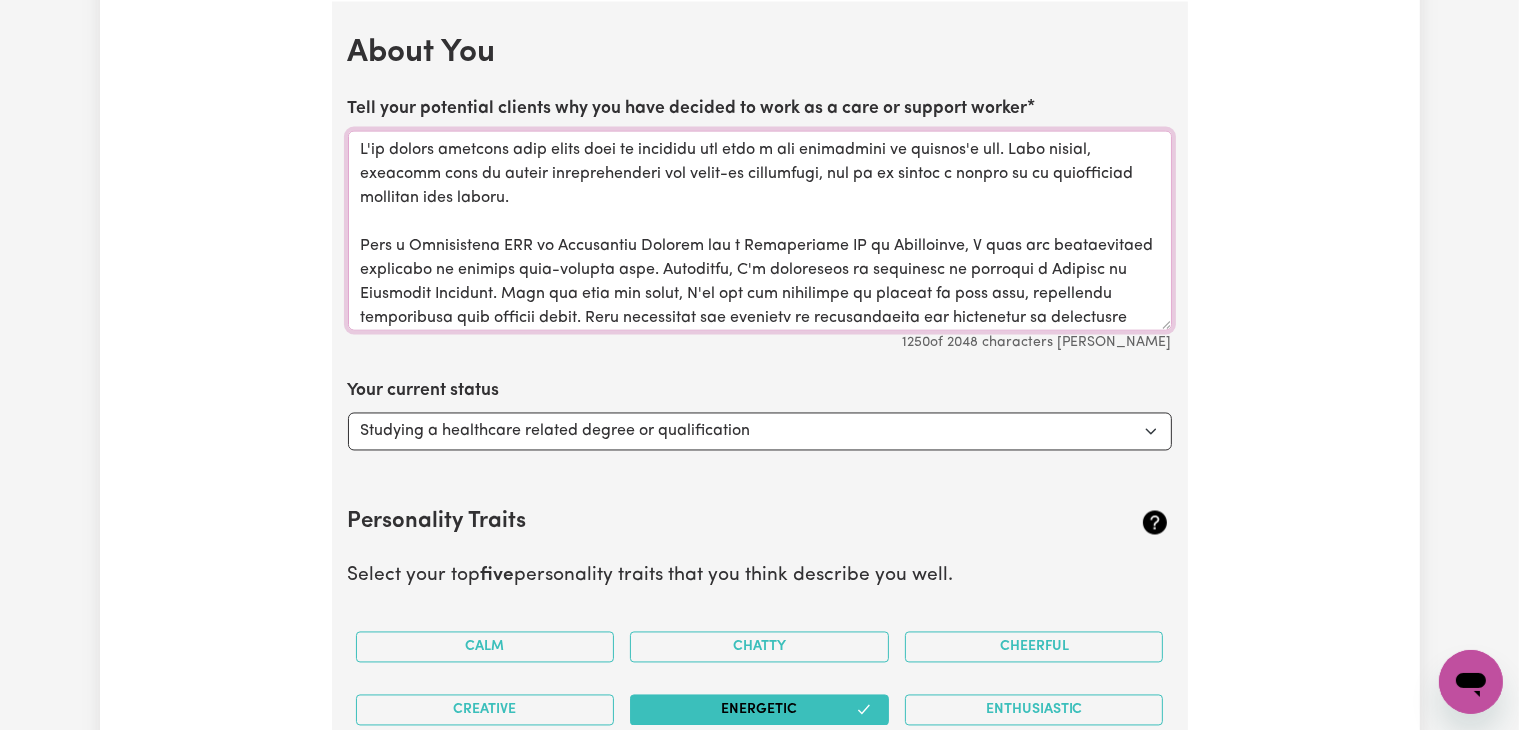 scroll, scrollTop: 237, scrollLeft: 0, axis: vertical 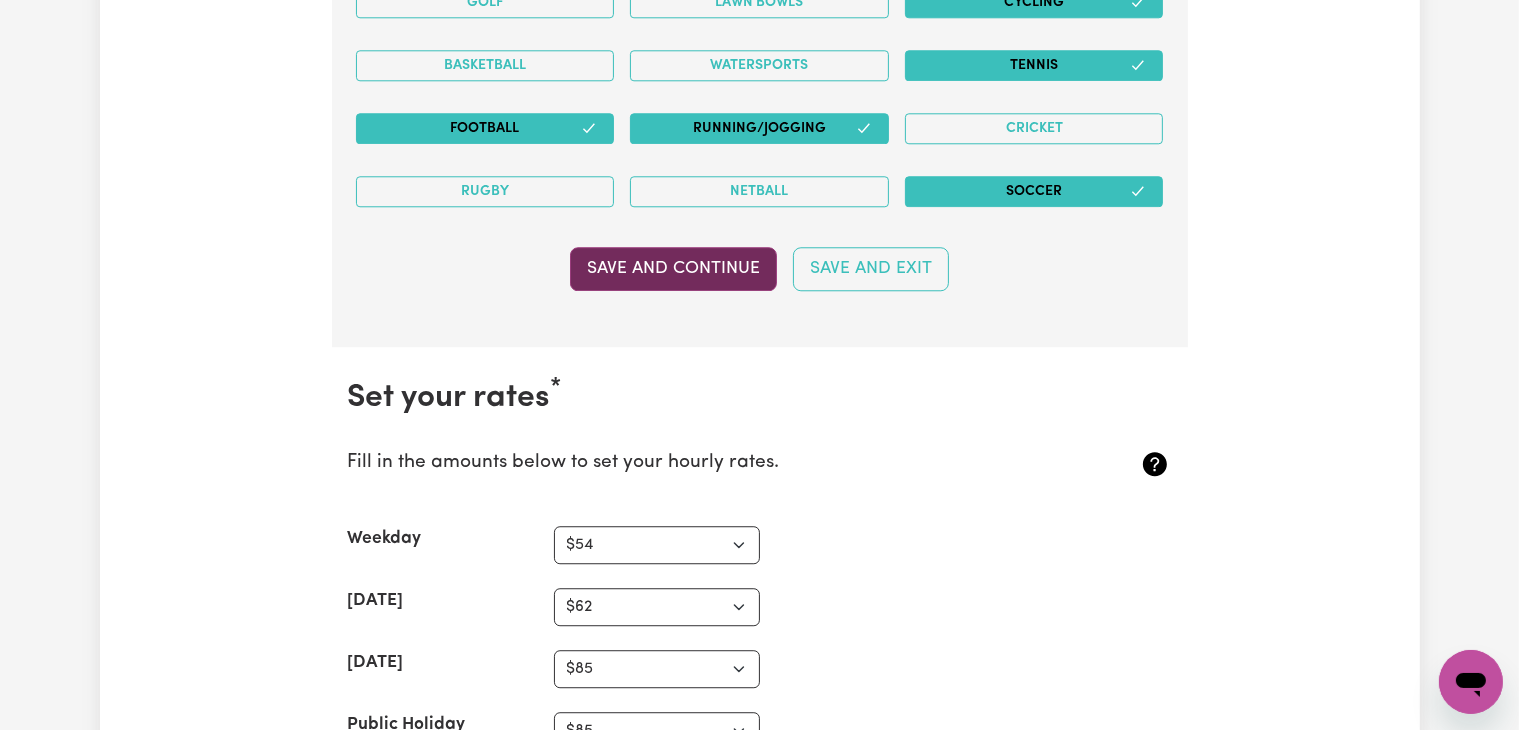 type on "I've always believed that small acts of kindness can make a big difference in someone's day. This belief, combined with my formal qualifications and hands-on experience, led me to pursue a career as an independent personal care worker.
With a Certificate III in Individual Support and a Certificate IV in Disability, I have the foundational knowledge to provide high-quality care. Currently, I'm furthering my expertise by studying a Diploma in Community Services. Over the past two years, I've had the privilege of working in aged care, supporting individuals with complex needs. This experience has deepened my understanding and commitment to delivering compassionate, person-centred care.
Choosing this path wasn't just about a career; it was about aligning my work with my passion for helping others. I'm driven by the opportunity to empower individuals to live independently and with dignity. Building meaningful relationships and being a reliable support system are aspects of the role that I find incredibly fulf..." 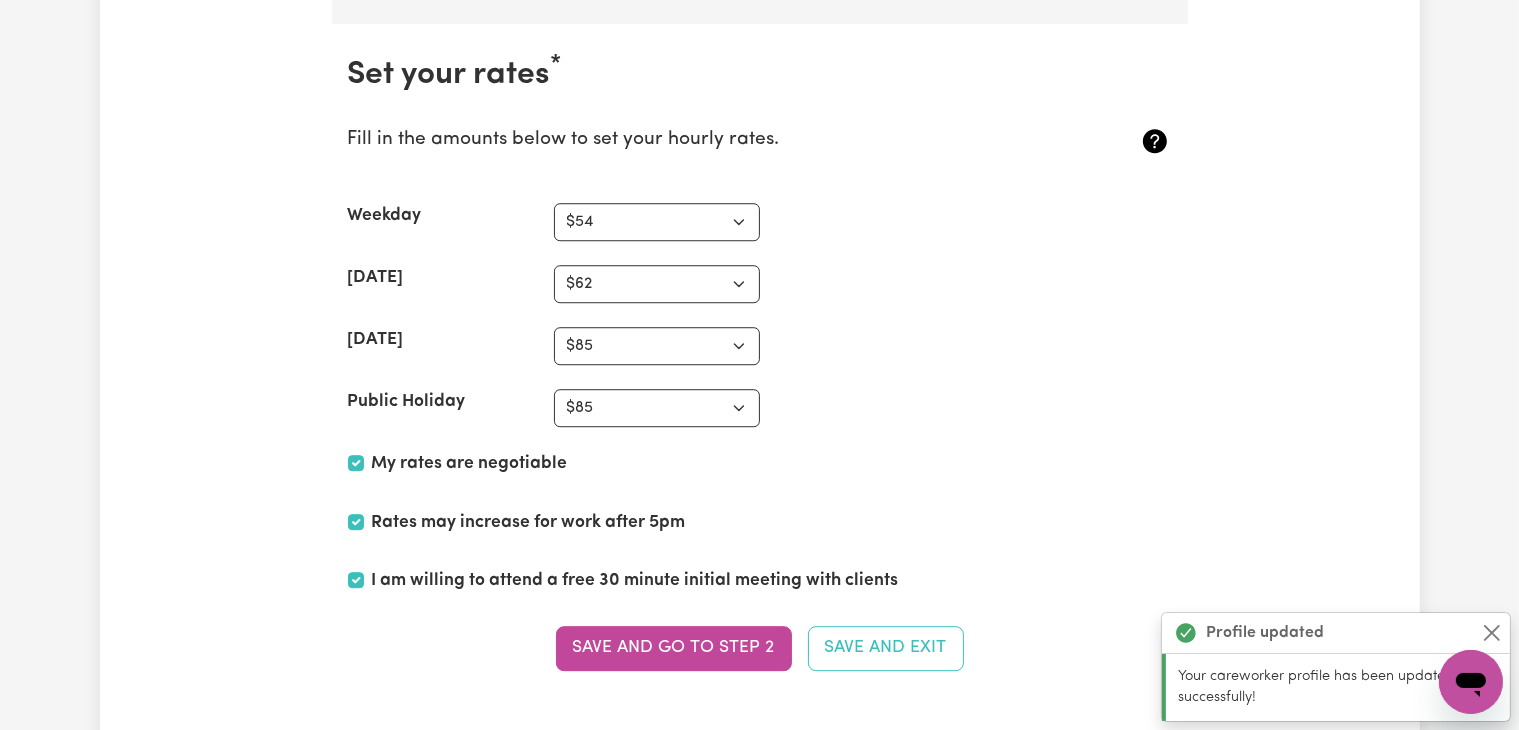 scroll, scrollTop: 5551, scrollLeft: 0, axis: vertical 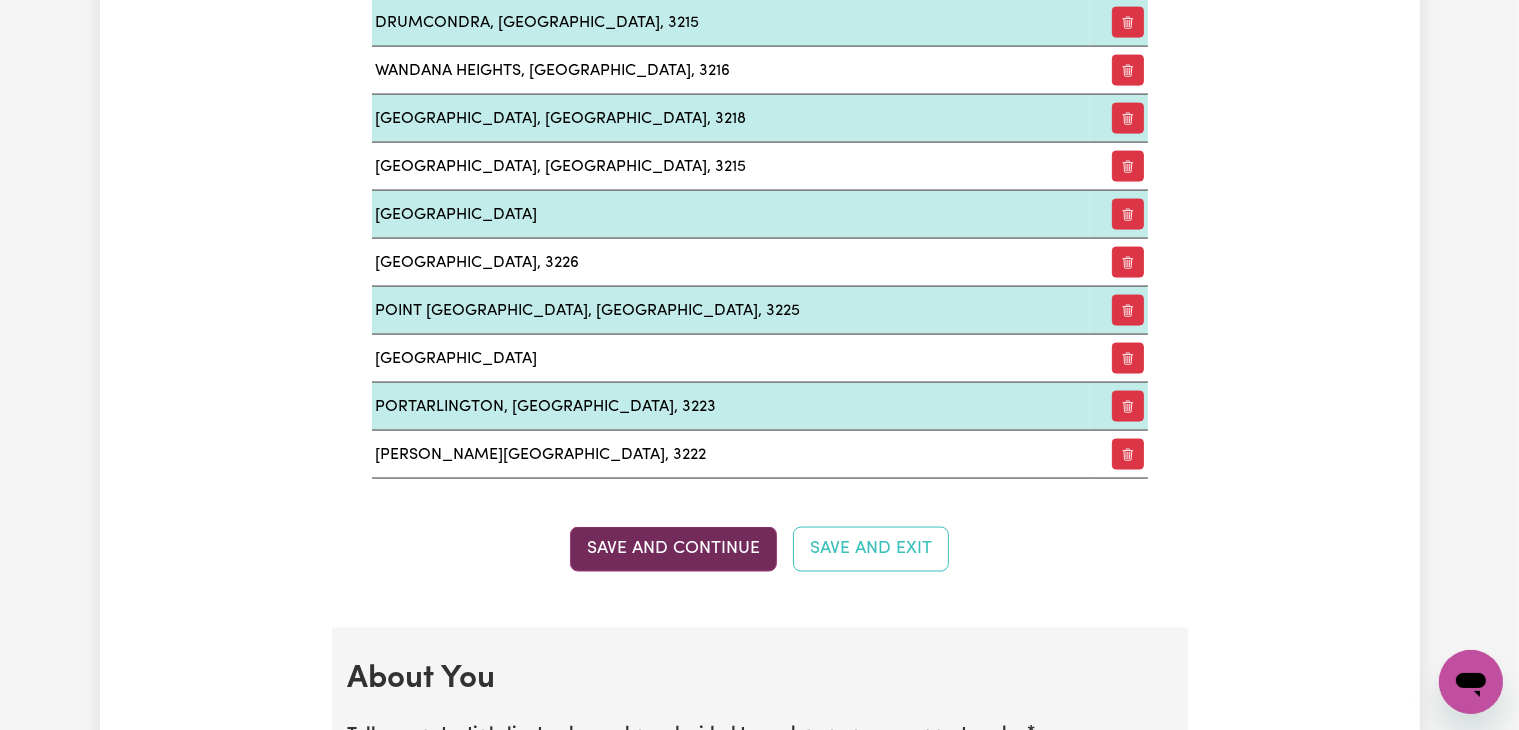 click on "Save and Continue" at bounding box center (673, 549) 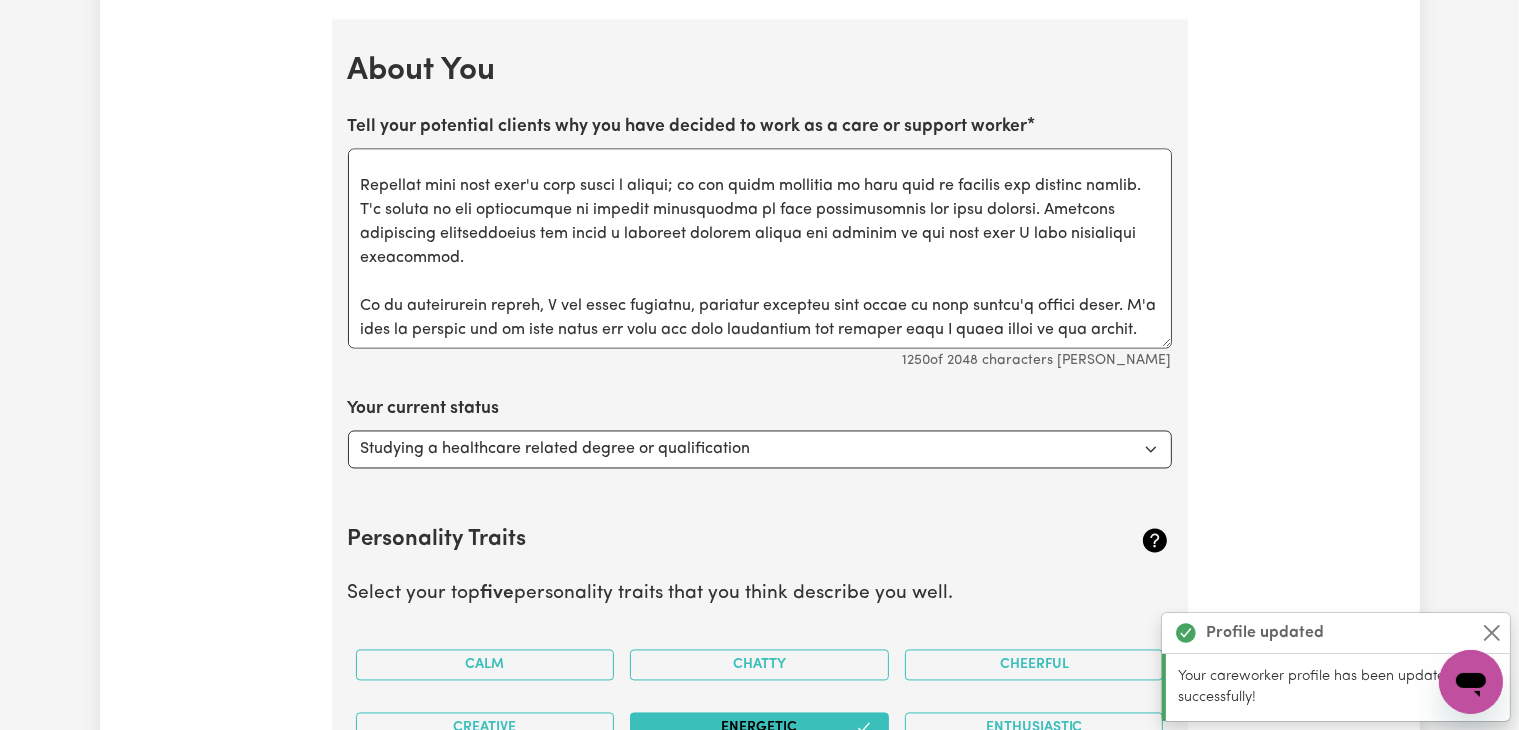 scroll, scrollTop: 3646, scrollLeft: 0, axis: vertical 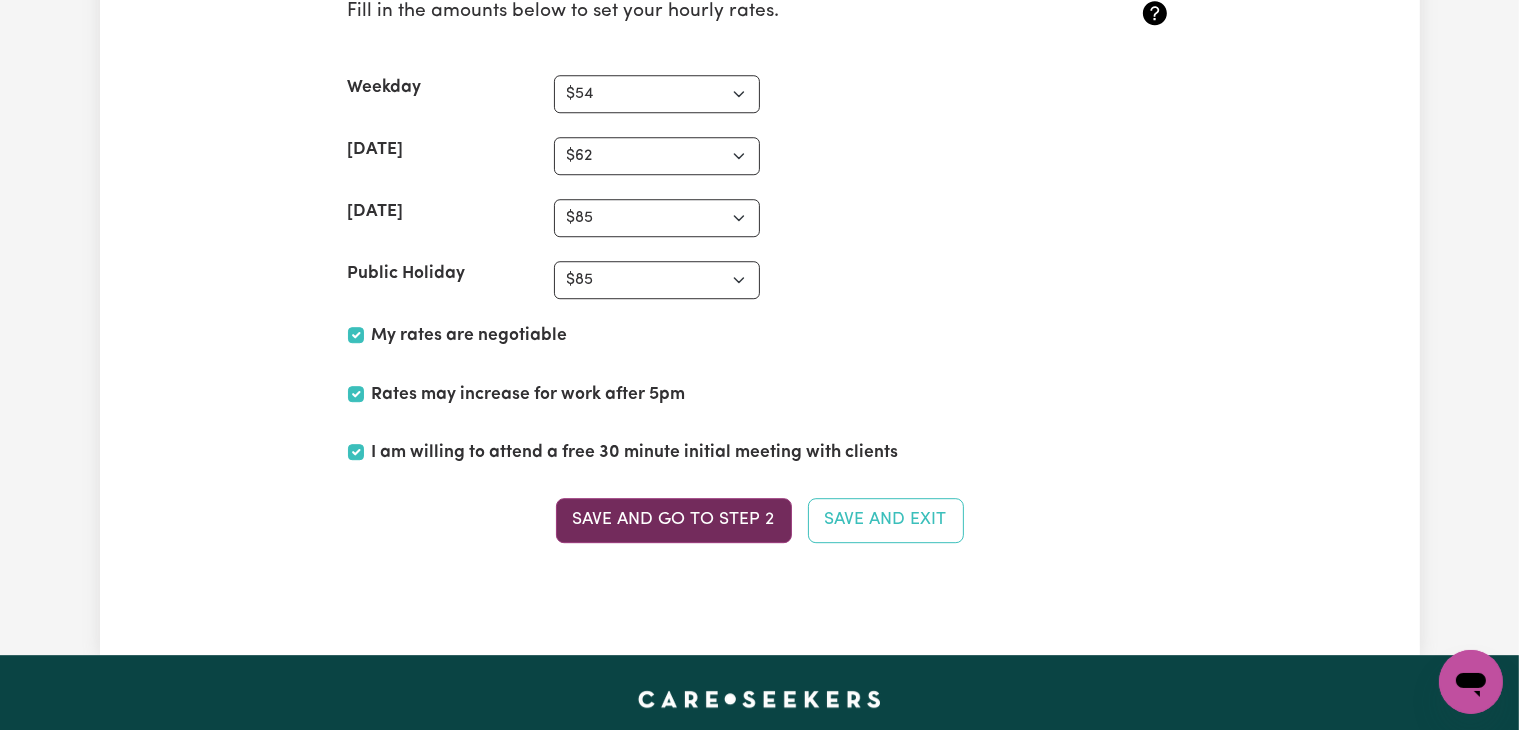 click on "Save and go to Step 2" at bounding box center (674, 520) 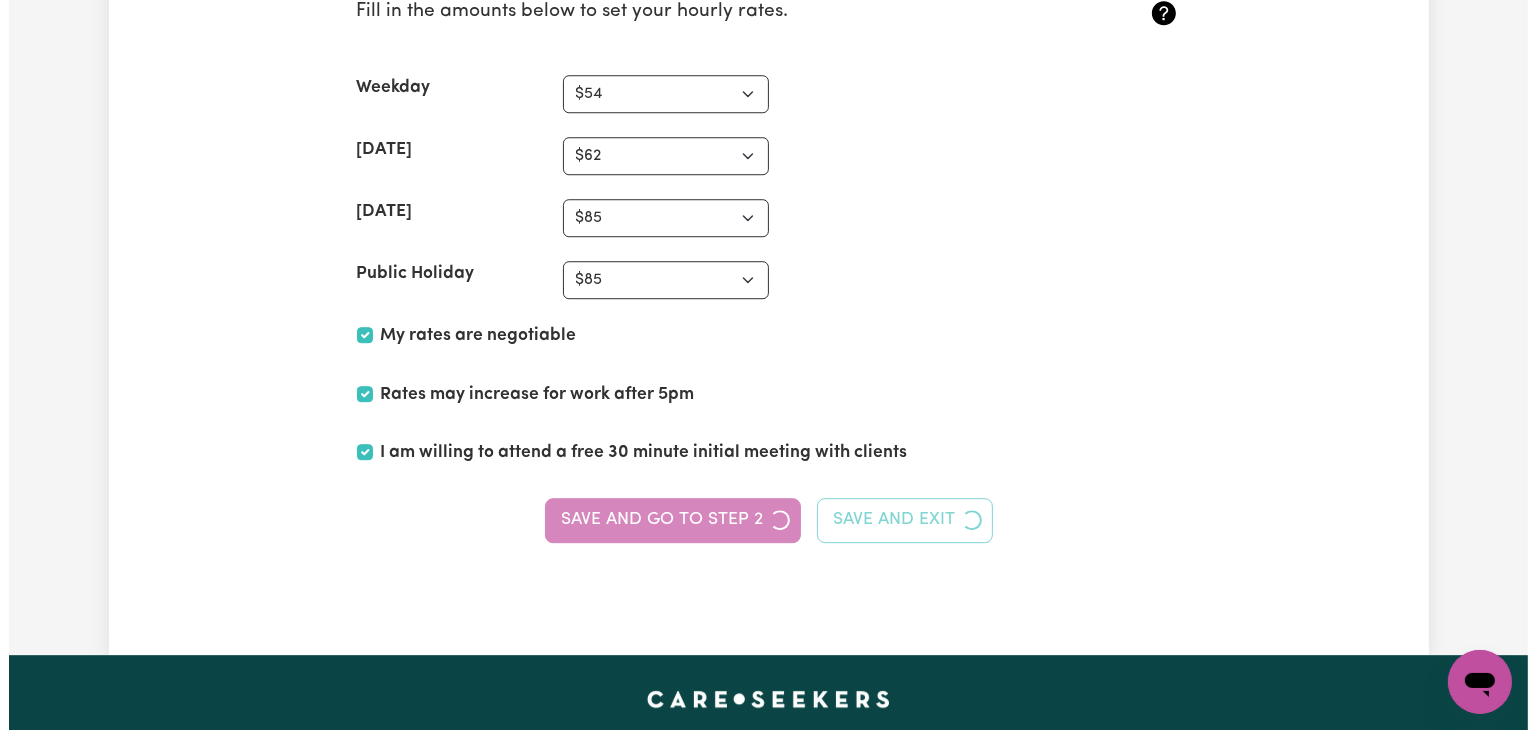 scroll, scrollTop: 0, scrollLeft: 0, axis: both 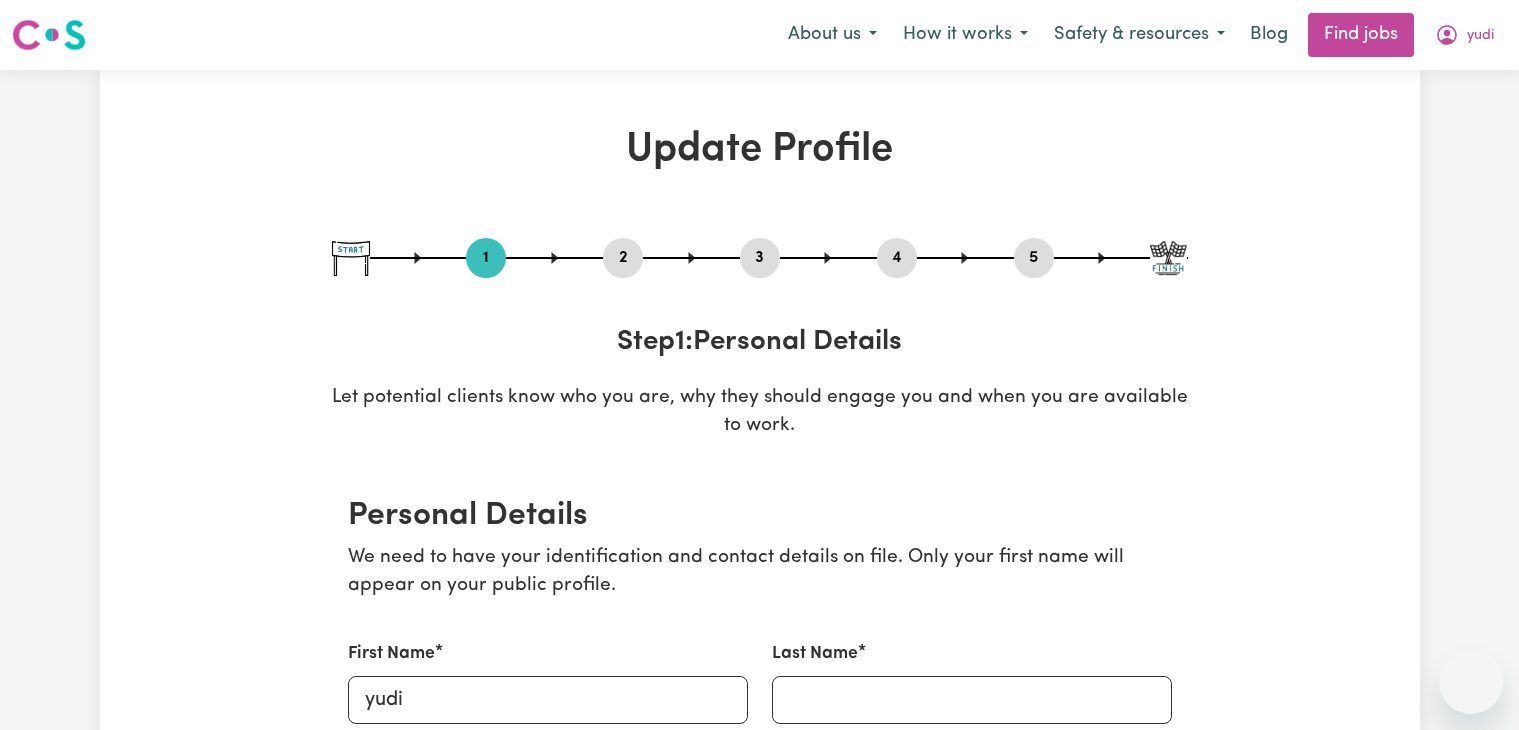 select on "Studying a healthcare related degree or qualification" 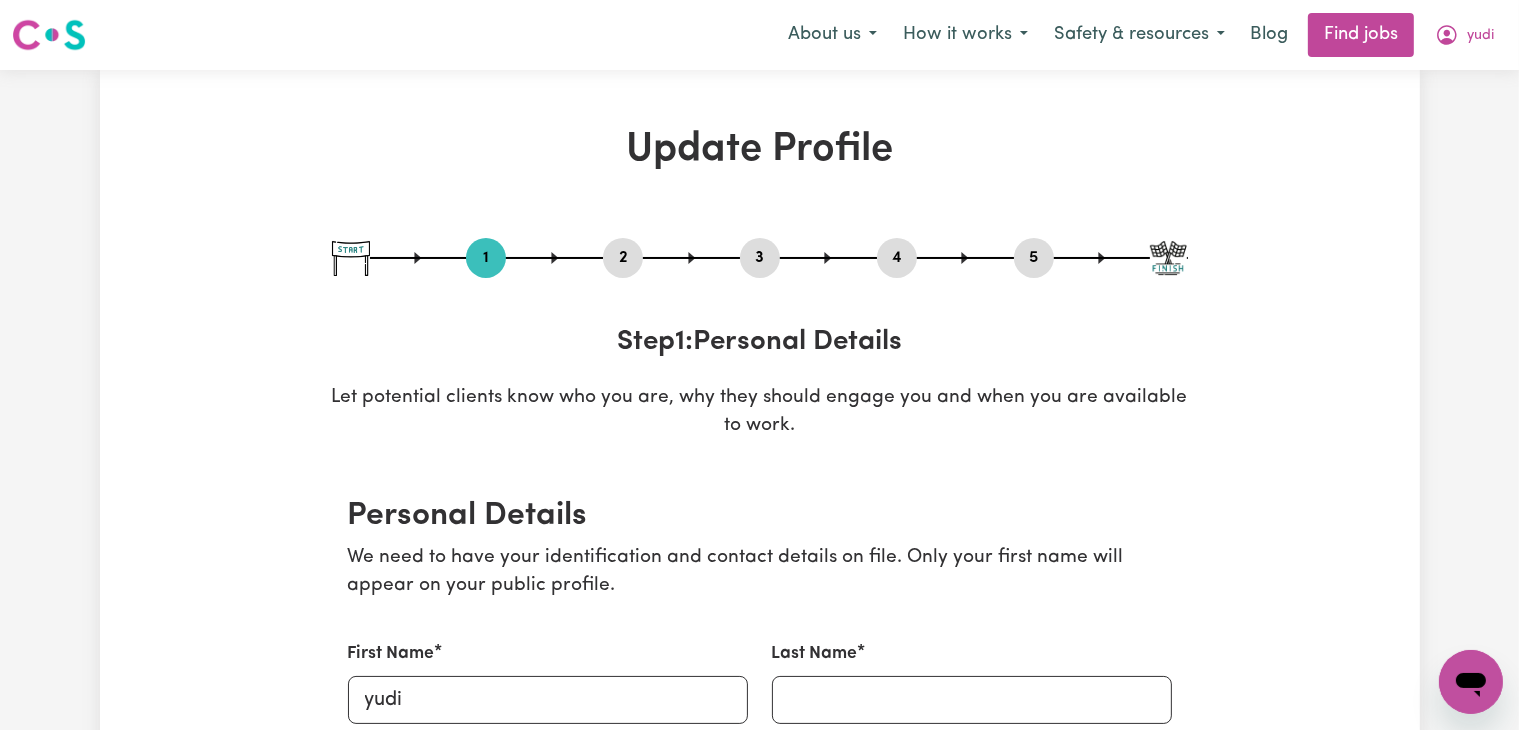 scroll, scrollTop: 0, scrollLeft: 0, axis: both 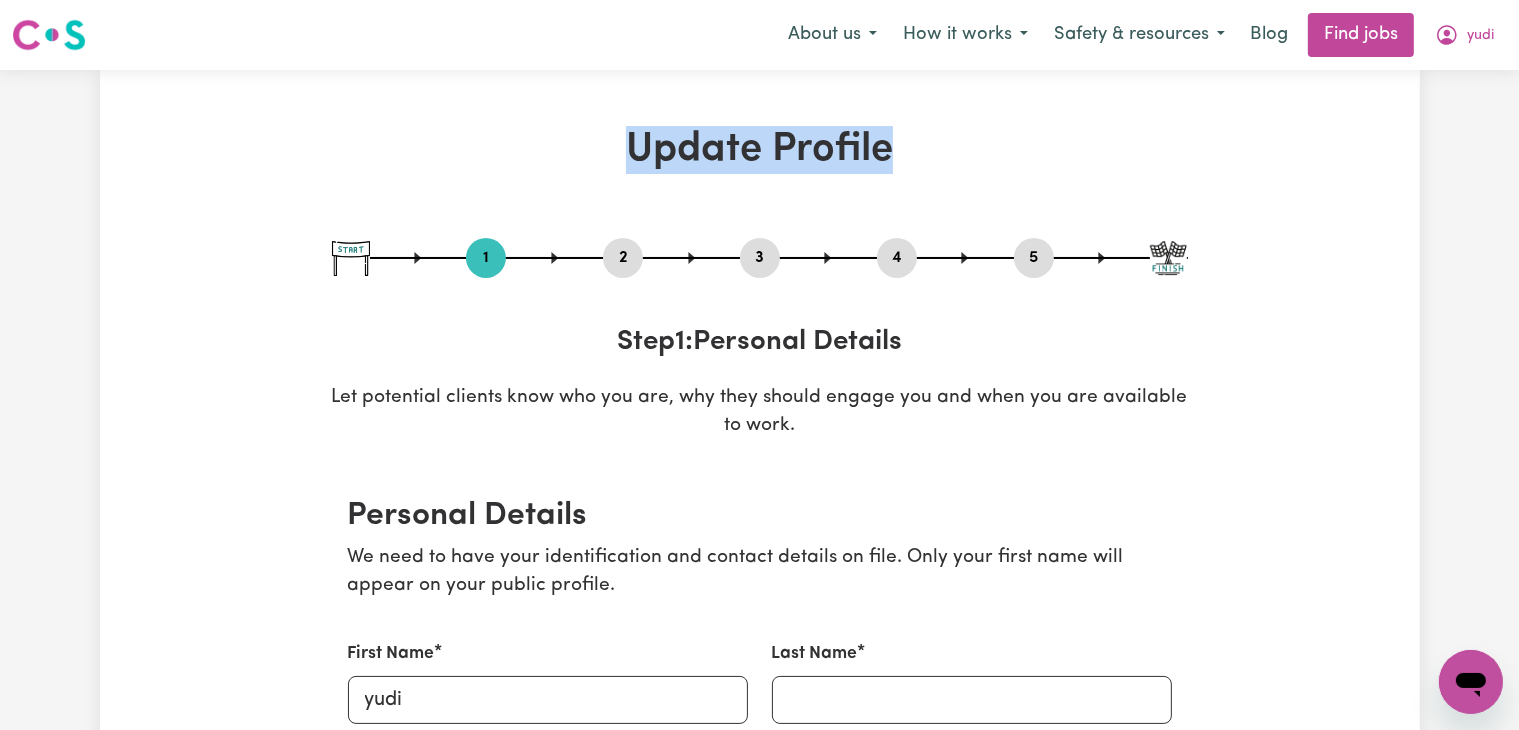 drag, startPoint x: 1510, startPoint y: 31, endPoint x: 1508, endPoint y: 100, distance: 69.02898 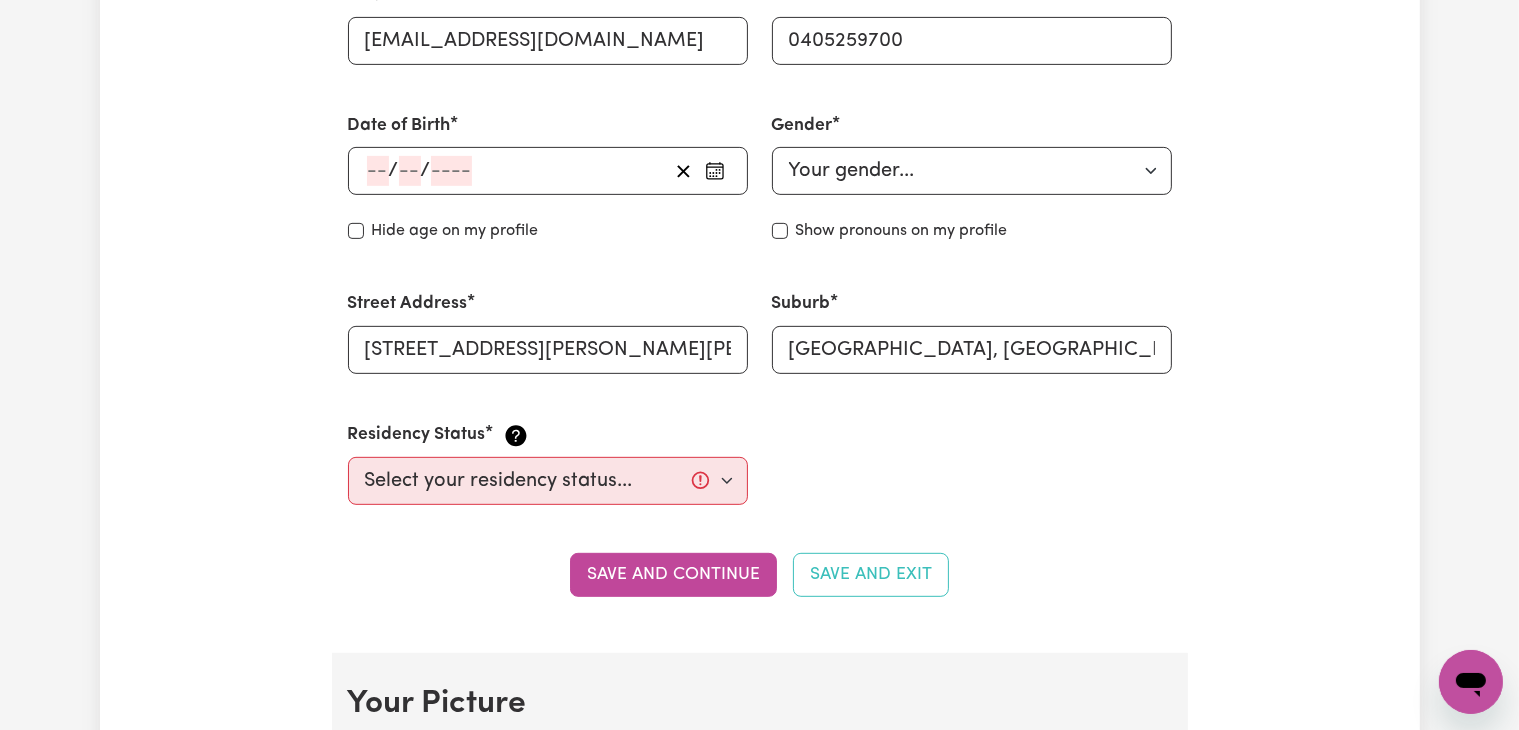 scroll, scrollTop: 806, scrollLeft: 0, axis: vertical 